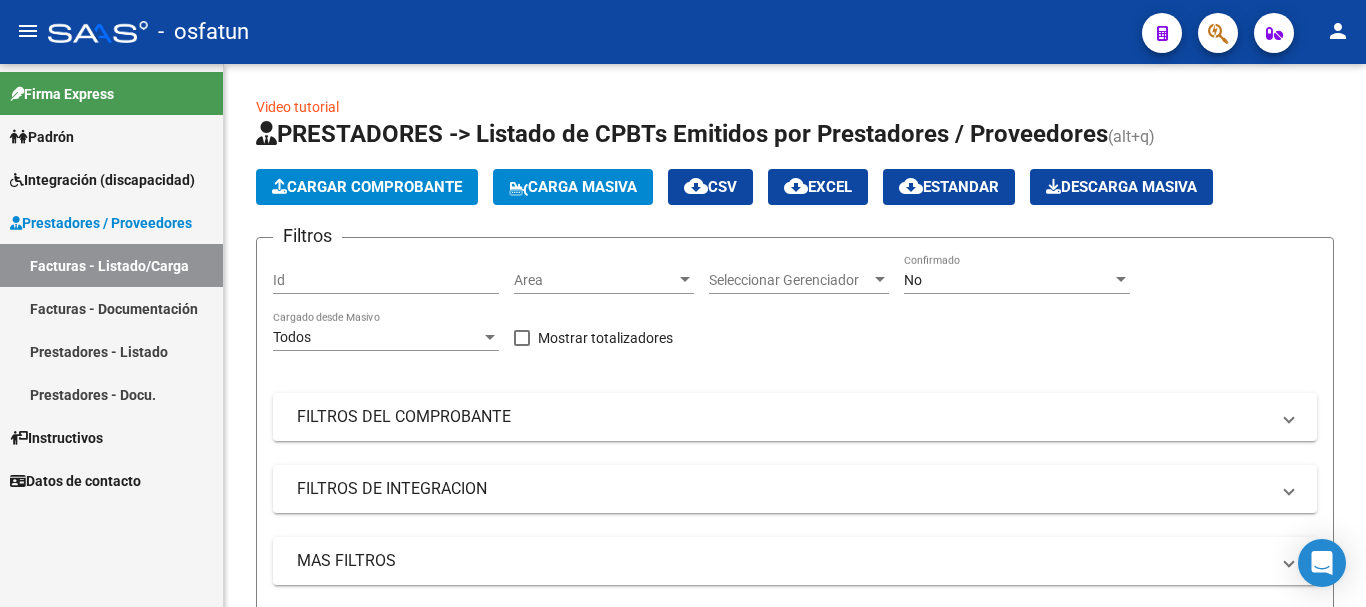 scroll, scrollTop: 0, scrollLeft: 0, axis: both 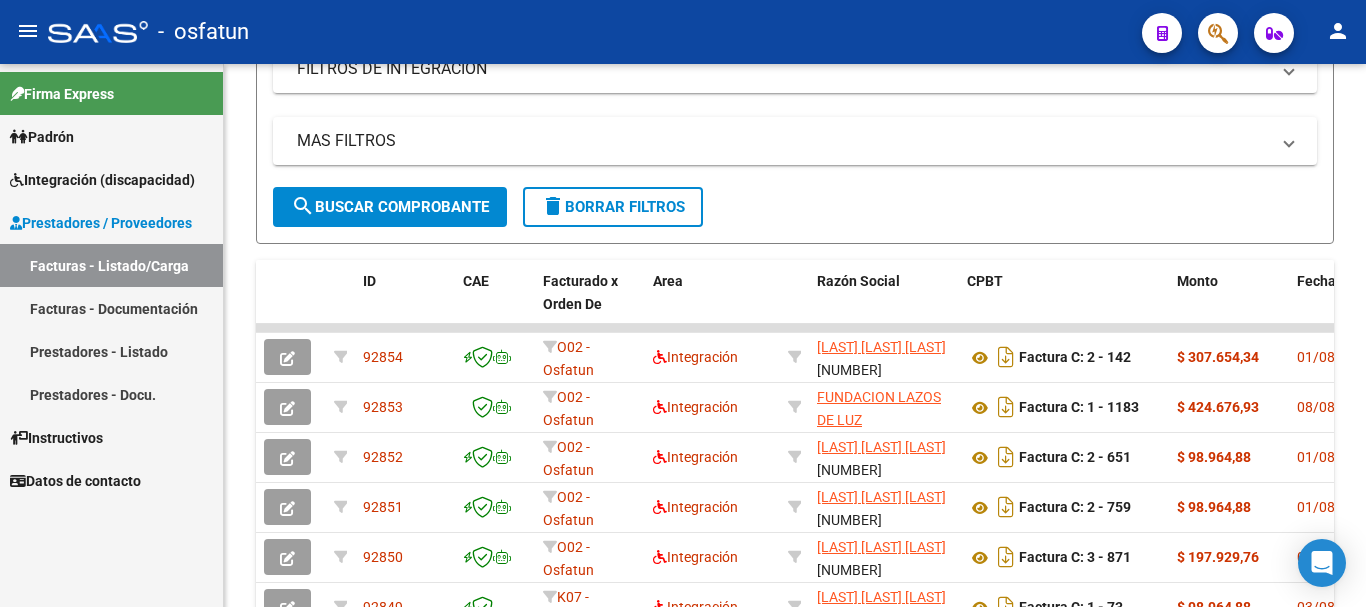 click on "person" 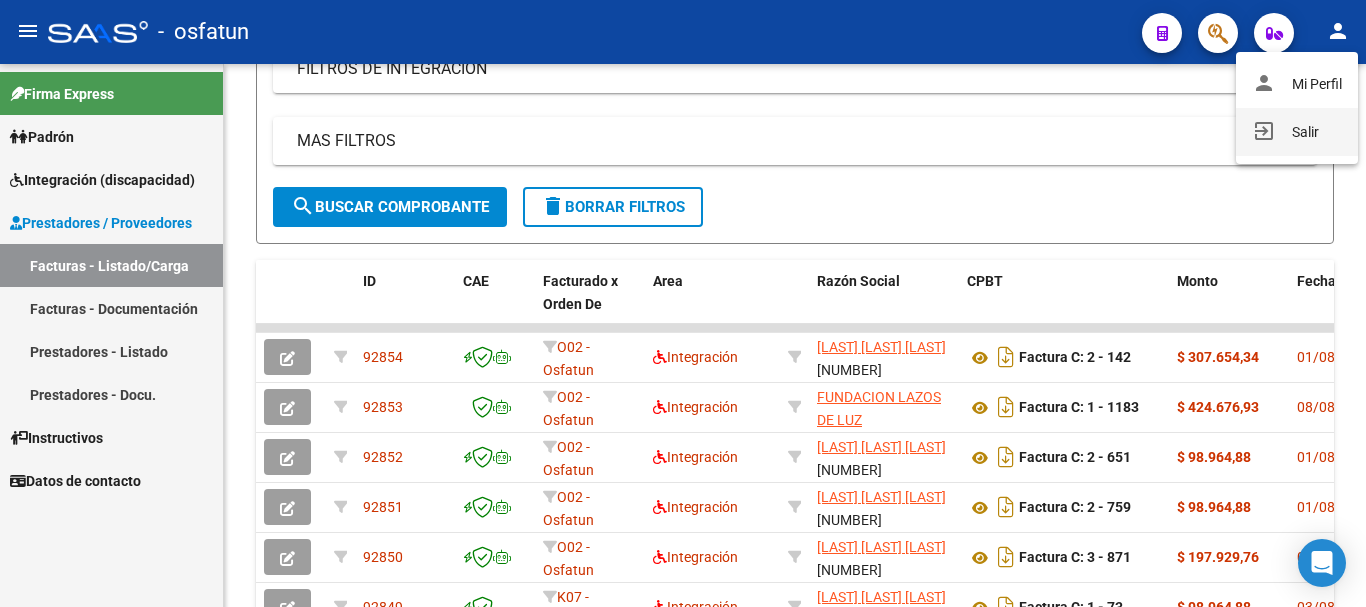 click on "exit_to_app  Salir" at bounding box center (1297, 132) 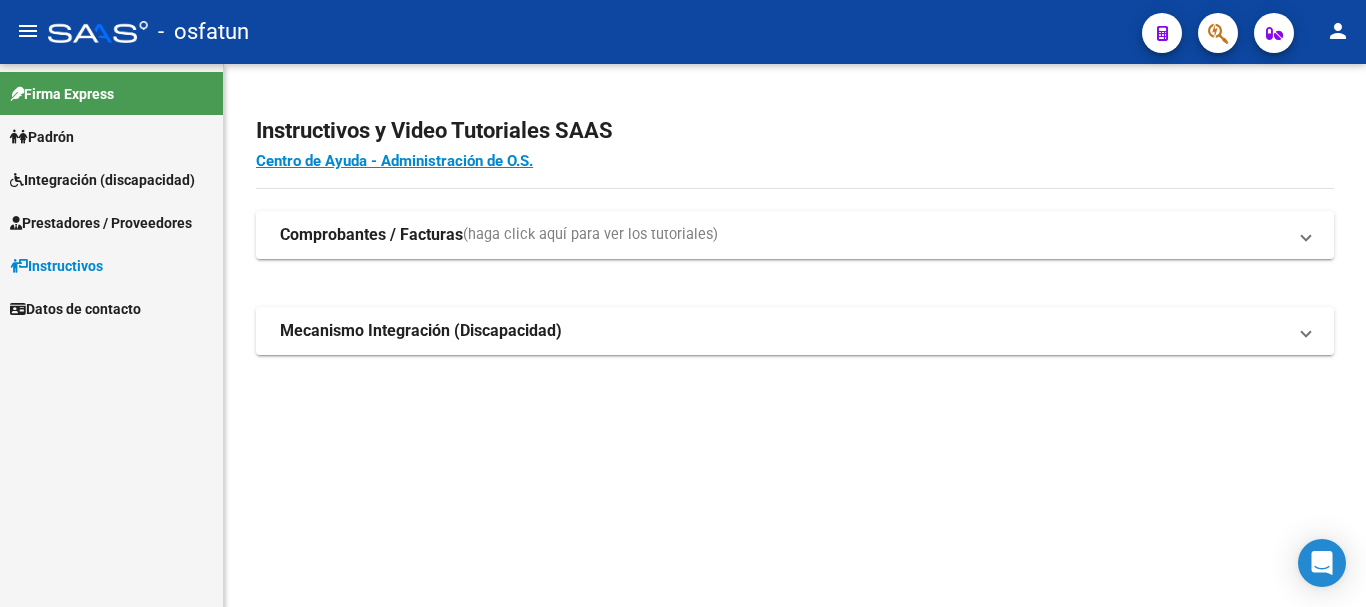 scroll, scrollTop: 0, scrollLeft: 0, axis: both 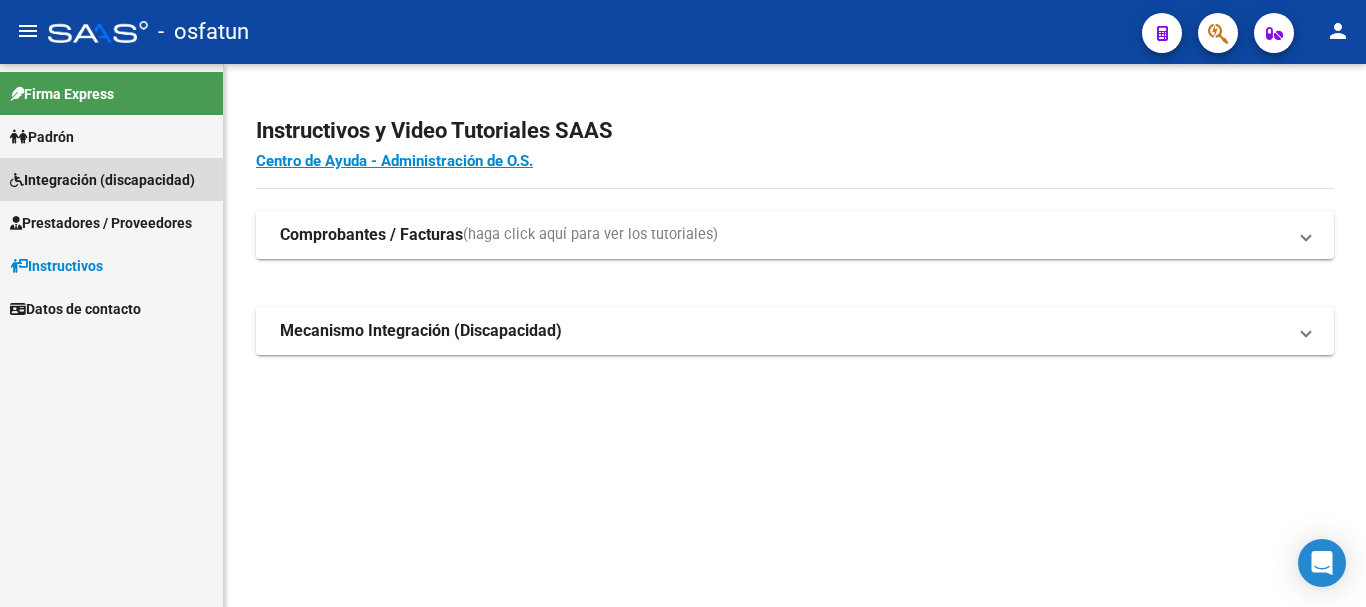 click on "Integración (discapacidad)" at bounding box center (102, 180) 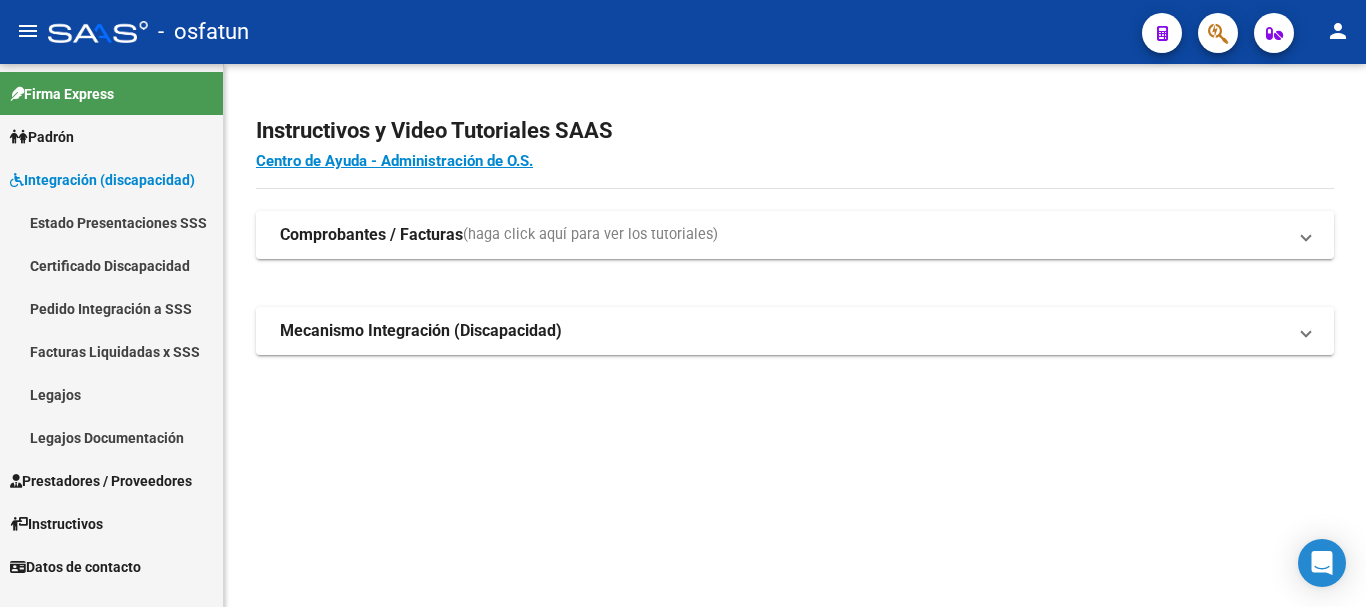click on "Prestadores / Proveedores" at bounding box center (101, 481) 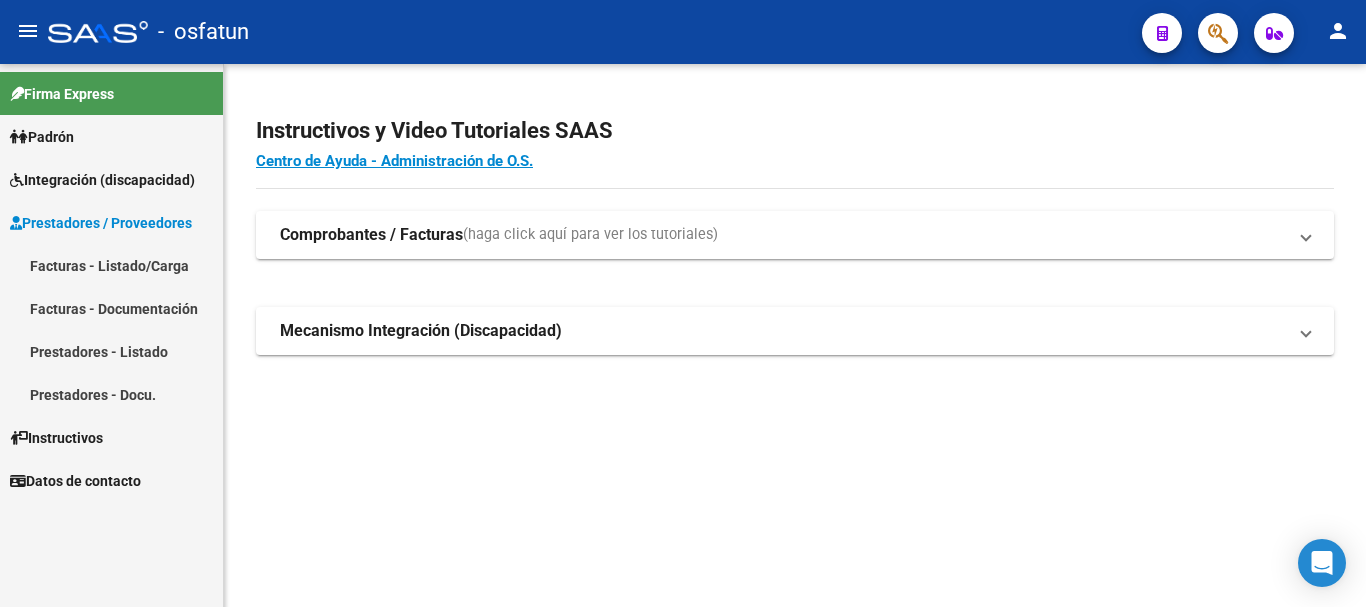 click on "Facturas - Listado/Carga" at bounding box center [111, 265] 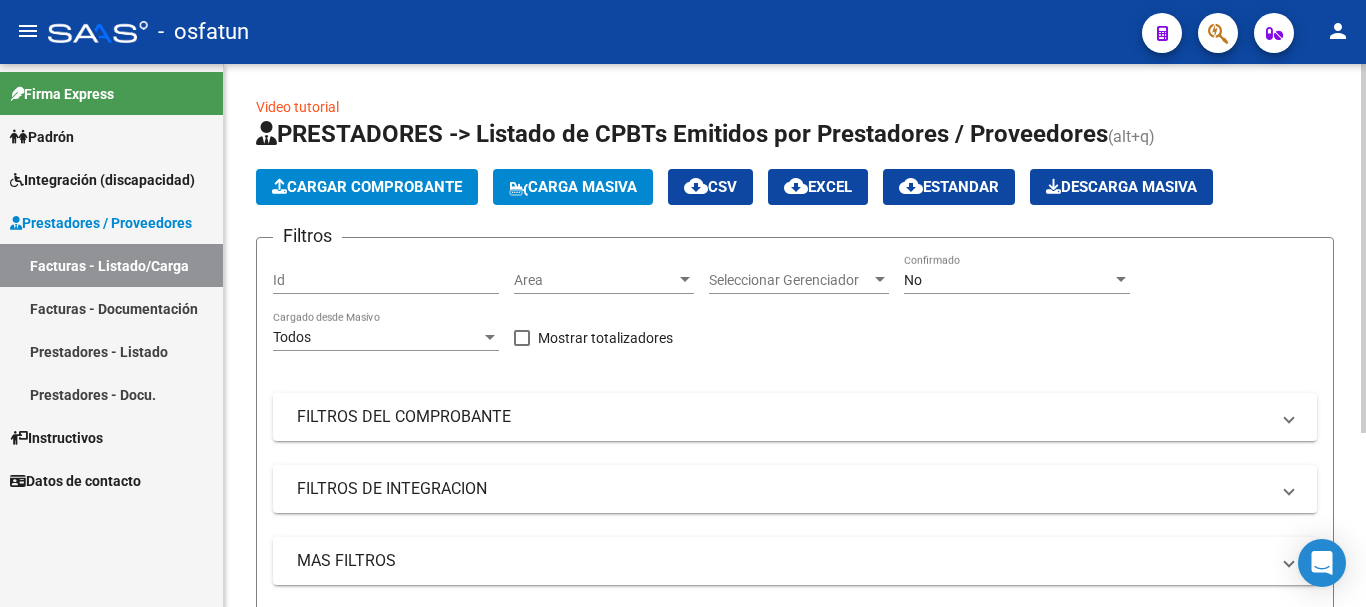 click on "Cargar Comprobante" 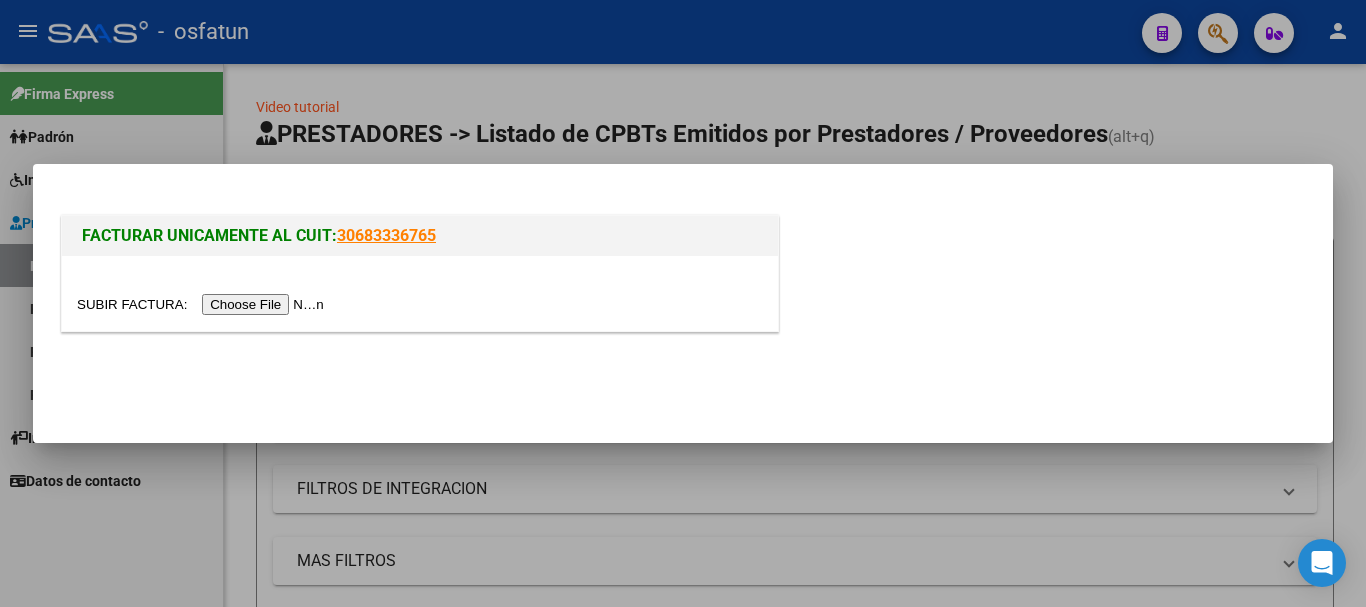 click at bounding box center [203, 304] 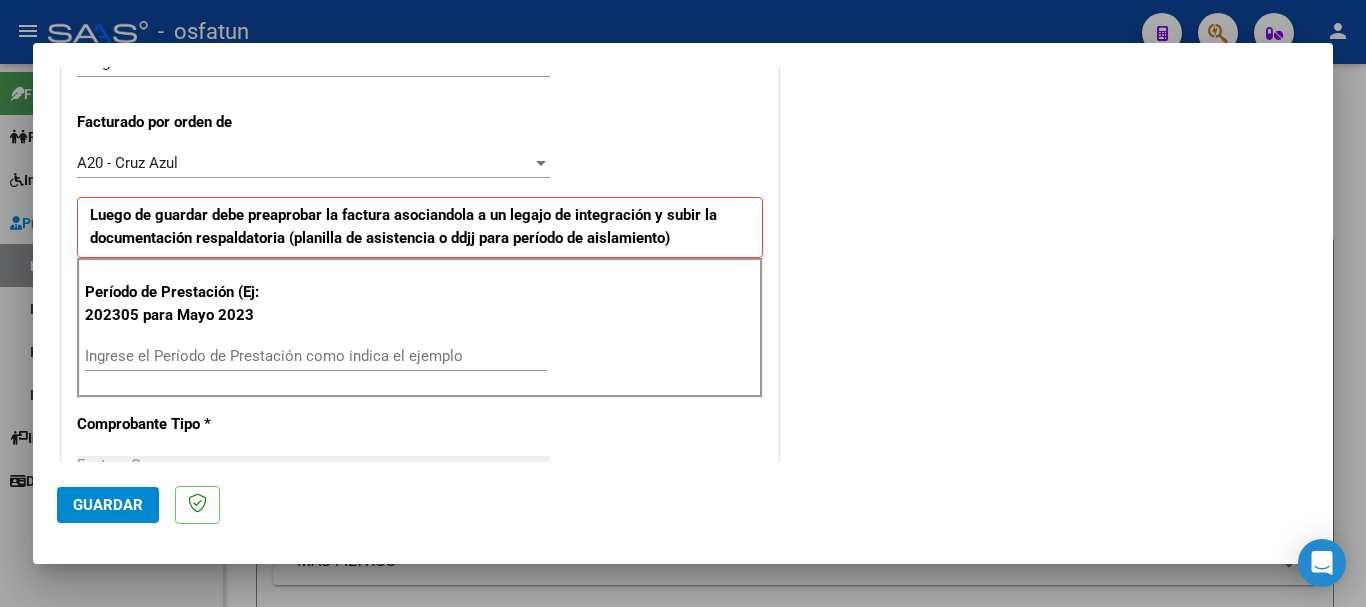 scroll, scrollTop: 562, scrollLeft: 0, axis: vertical 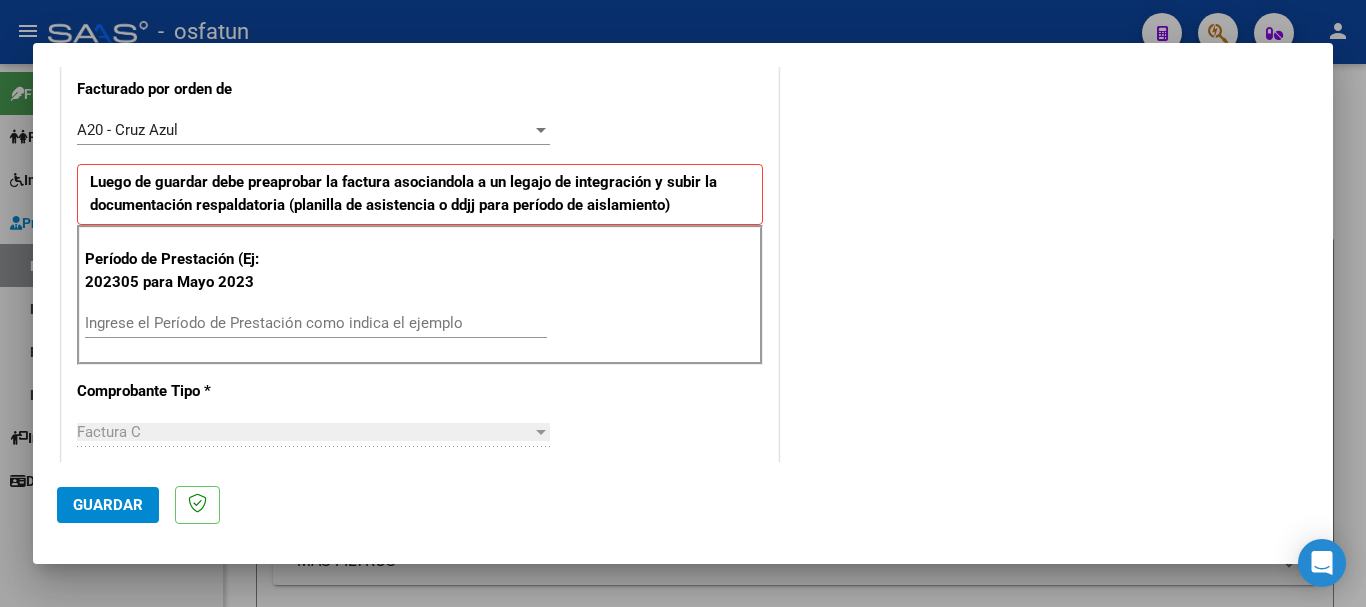 click on "Ingrese el Período de Prestación como indica el ejemplo" at bounding box center (316, 323) 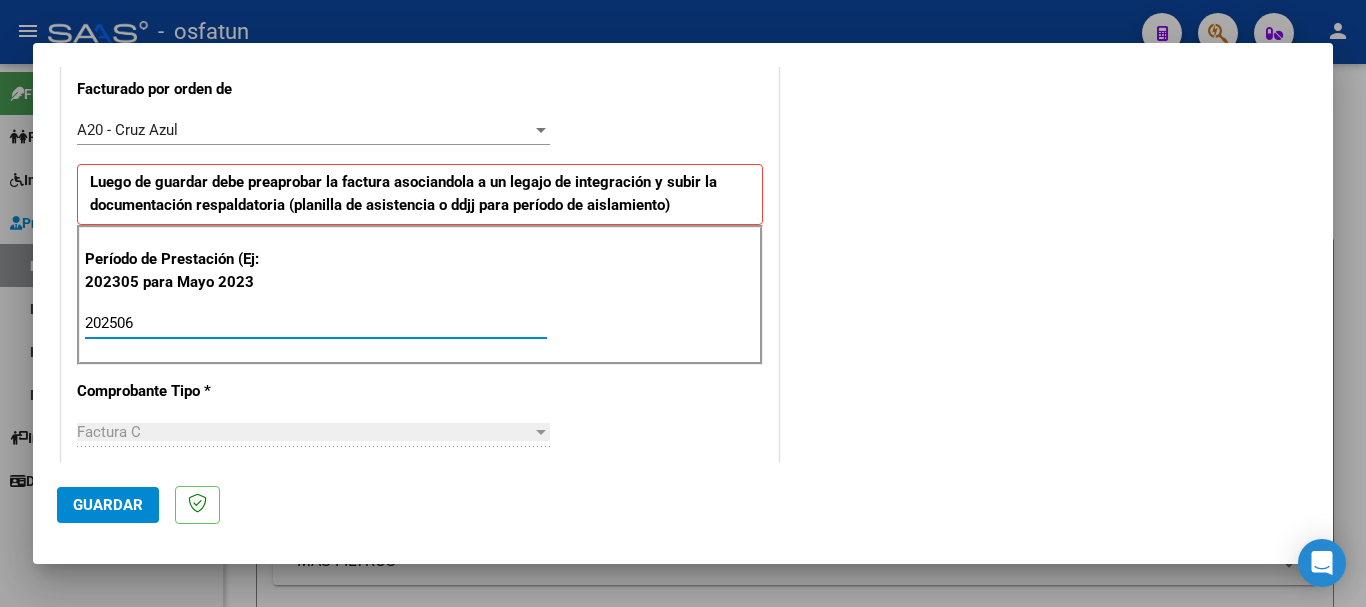 type on "202506" 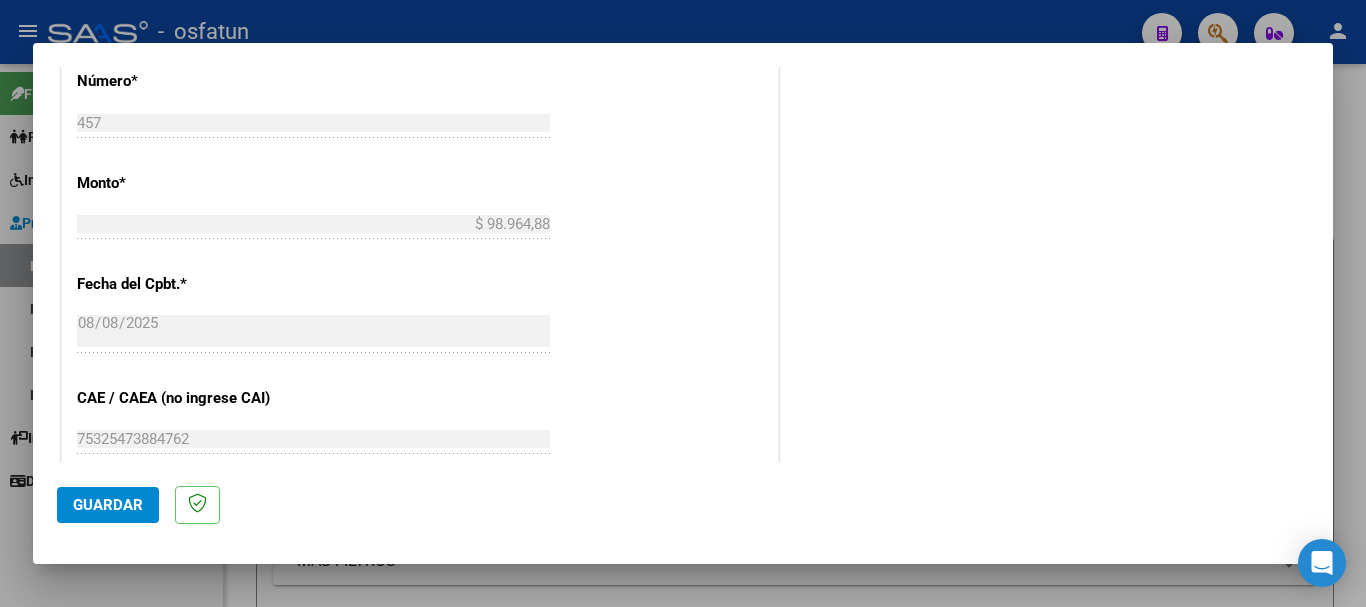 scroll, scrollTop: 562, scrollLeft: 0, axis: vertical 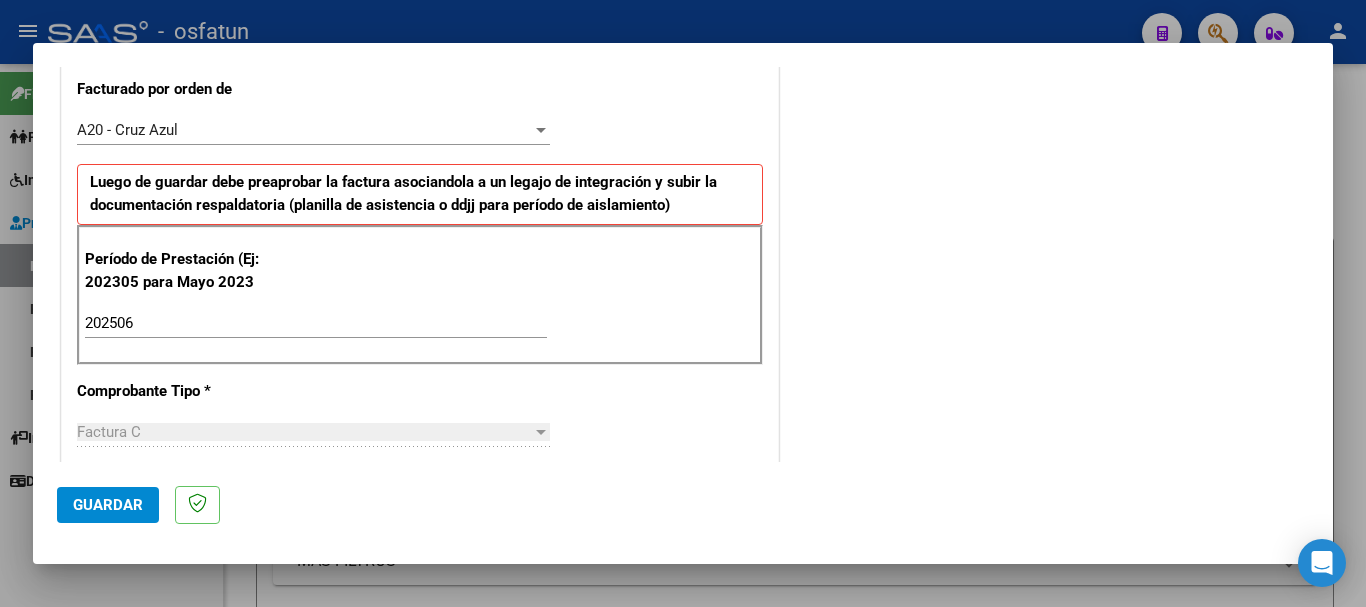 click on "Guardar" 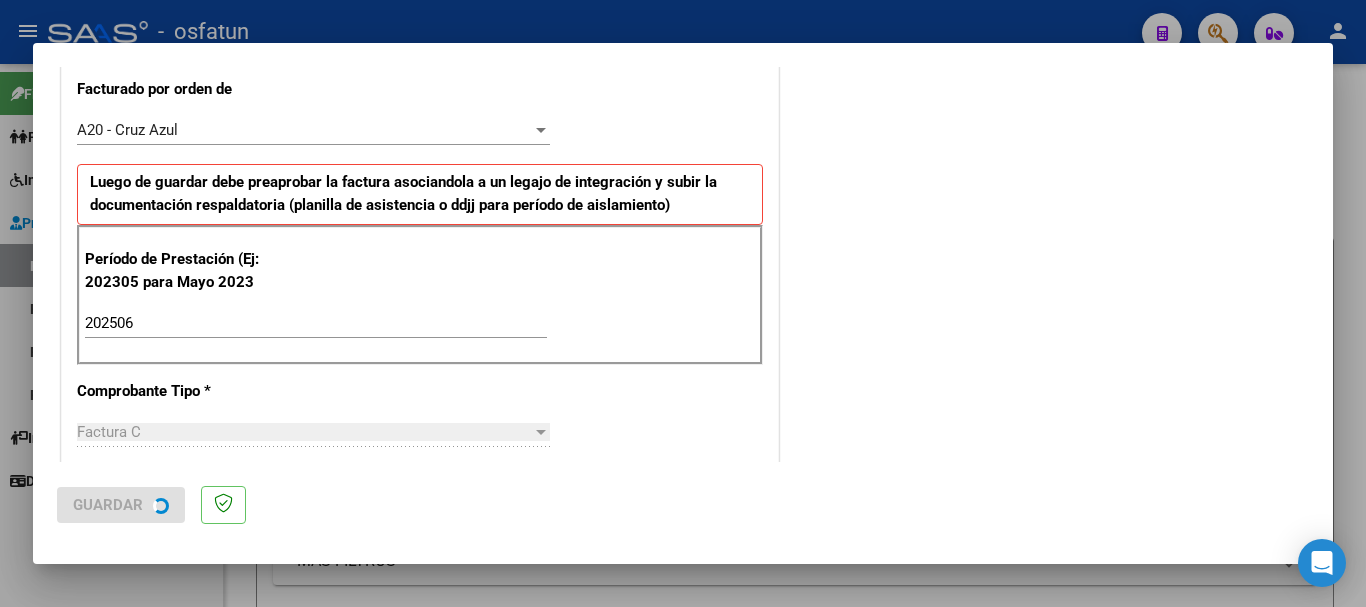 scroll, scrollTop: 0, scrollLeft: 0, axis: both 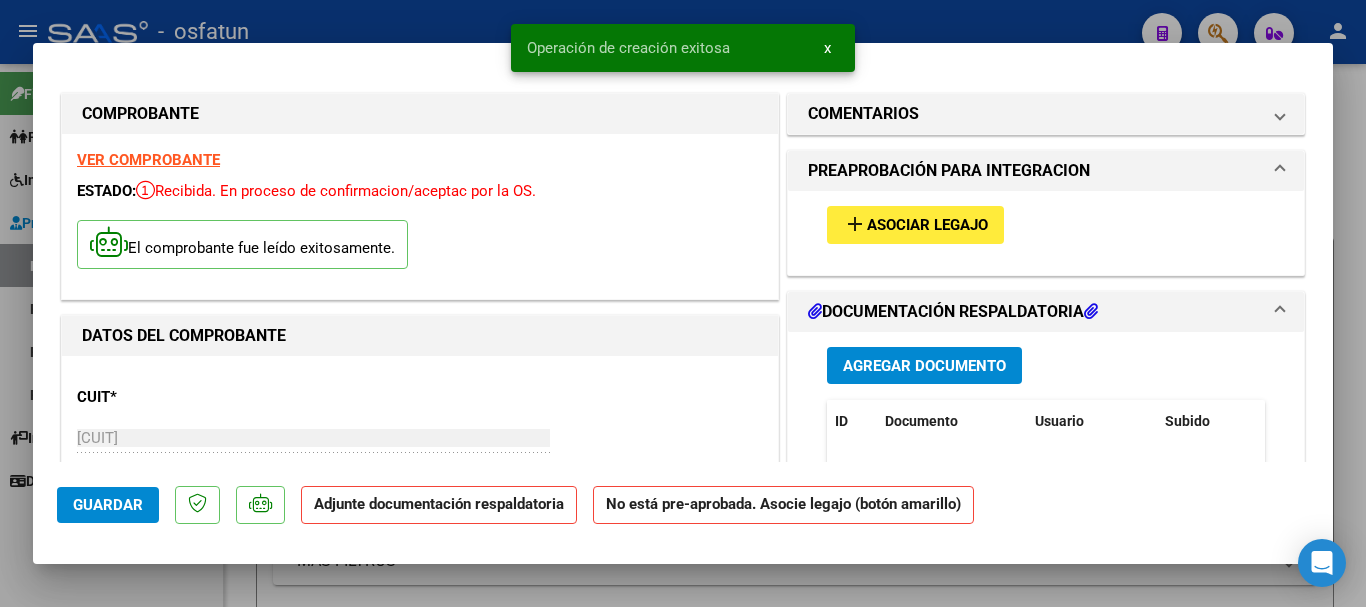 click on "Agregar Documento" at bounding box center (924, 366) 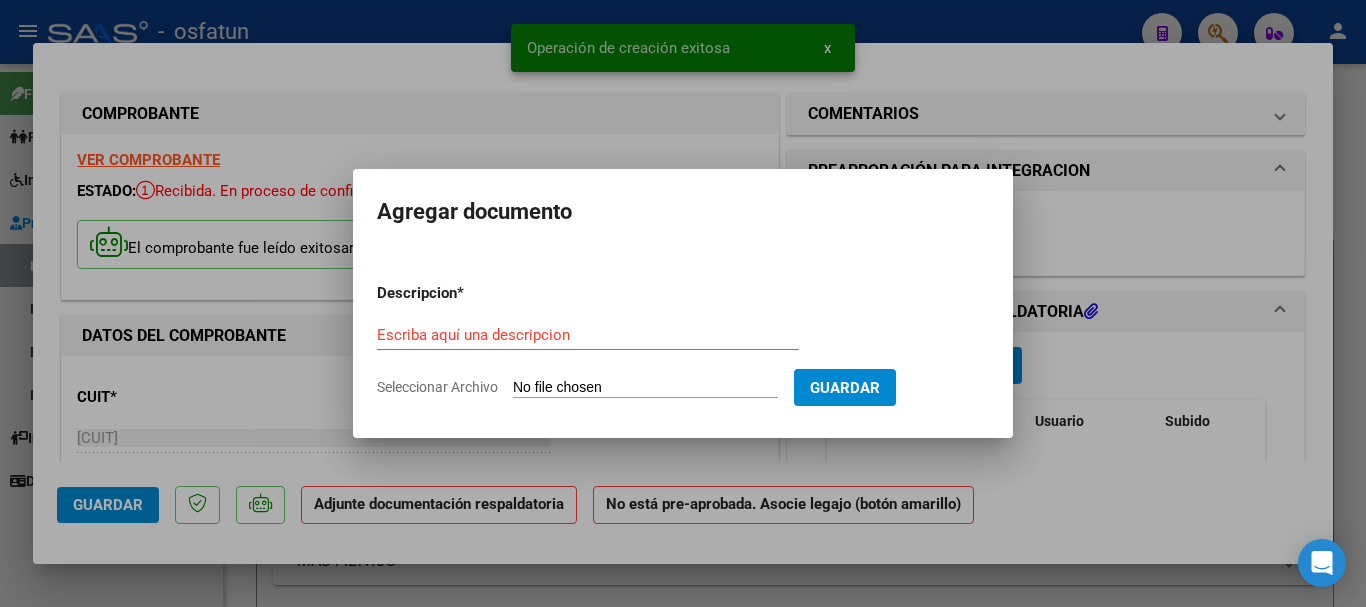 click at bounding box center [683, 303] 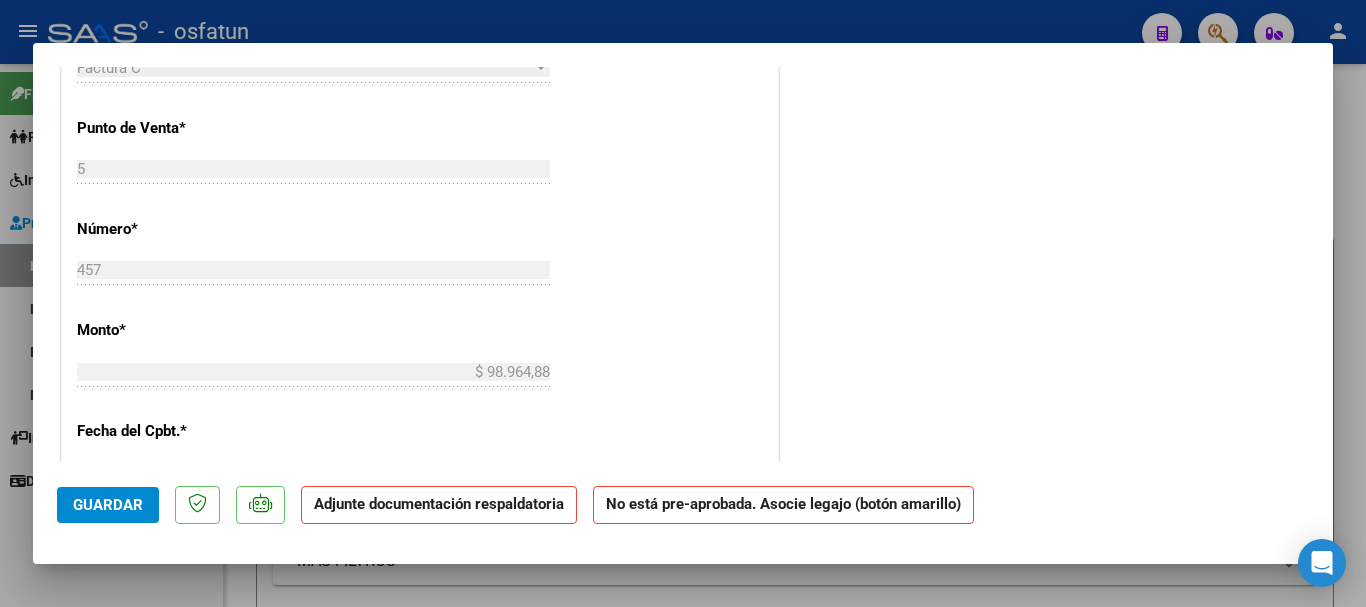 scroll, scrollTop: 0, scrollLeft: 0, axis: both 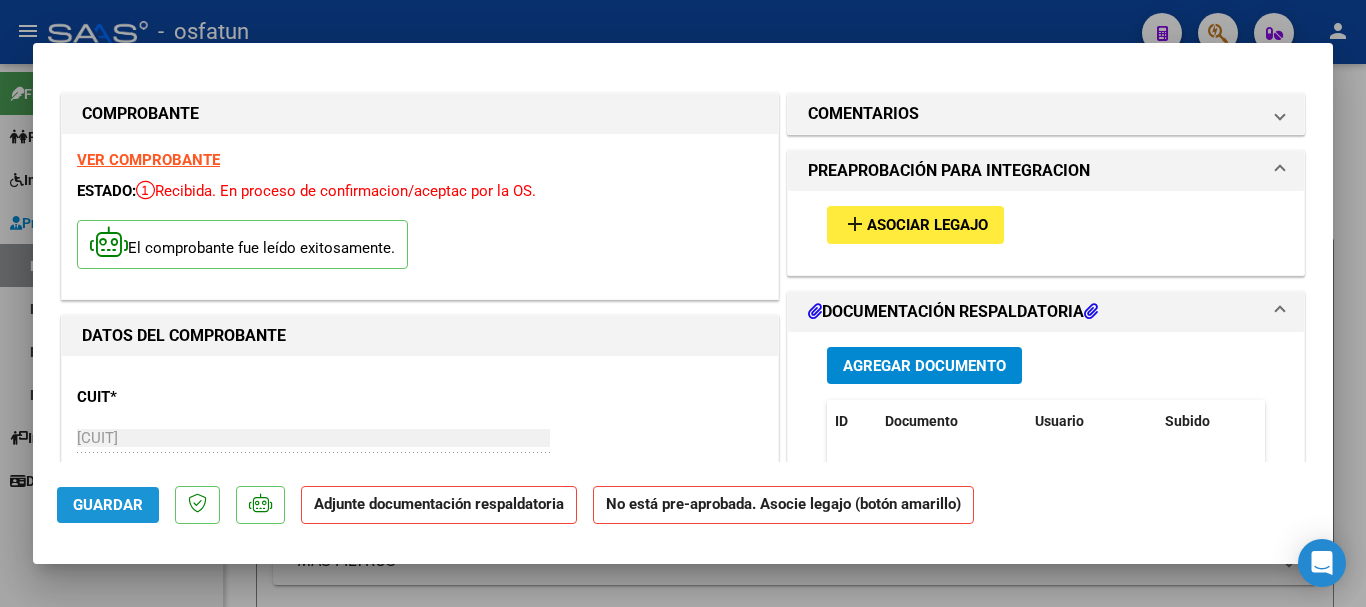 click on "Guardar" 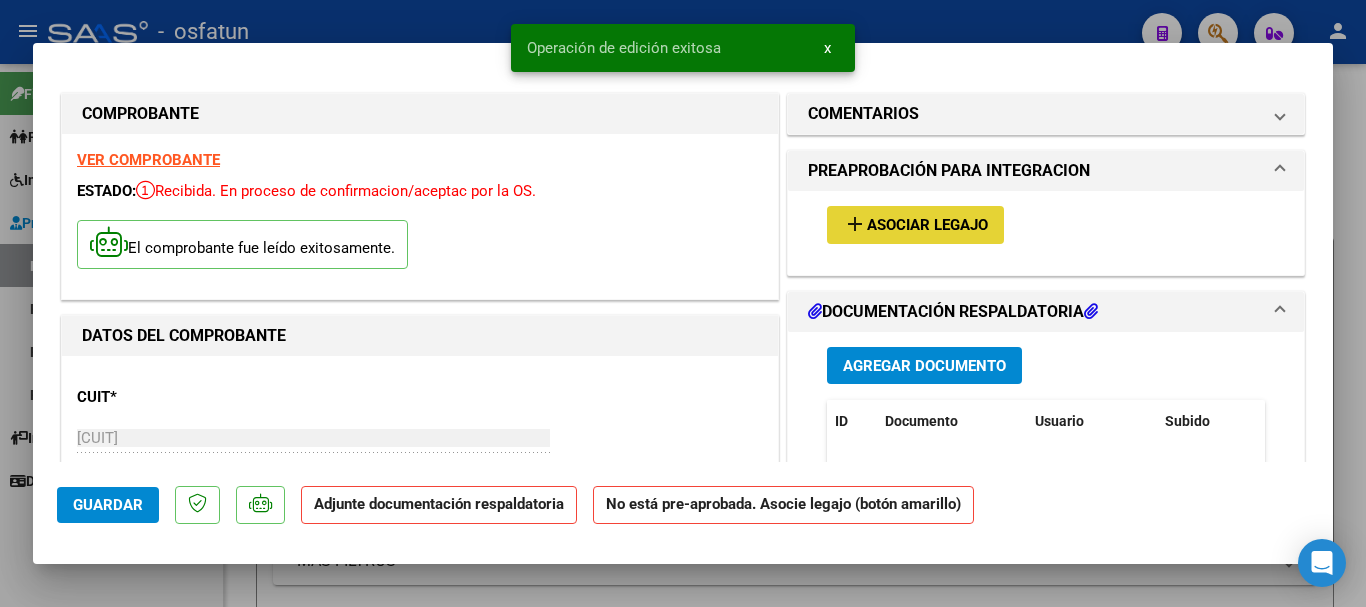 click on "Asociar Legajo" at bounding box center [927, 226] 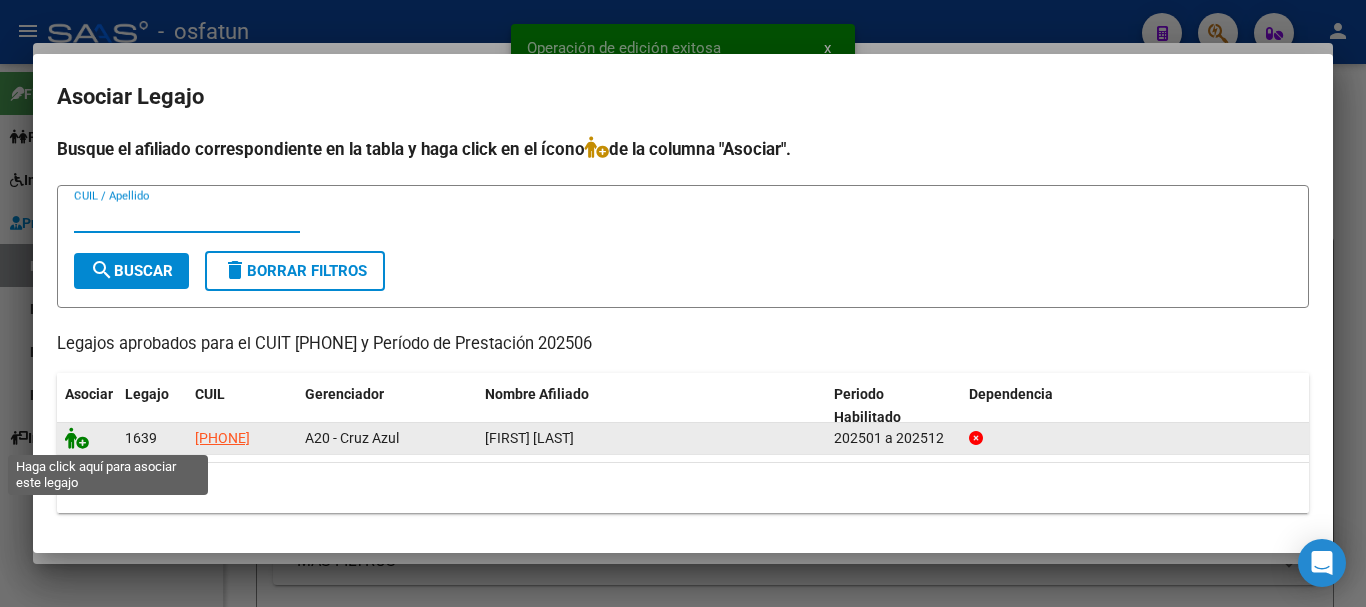 click 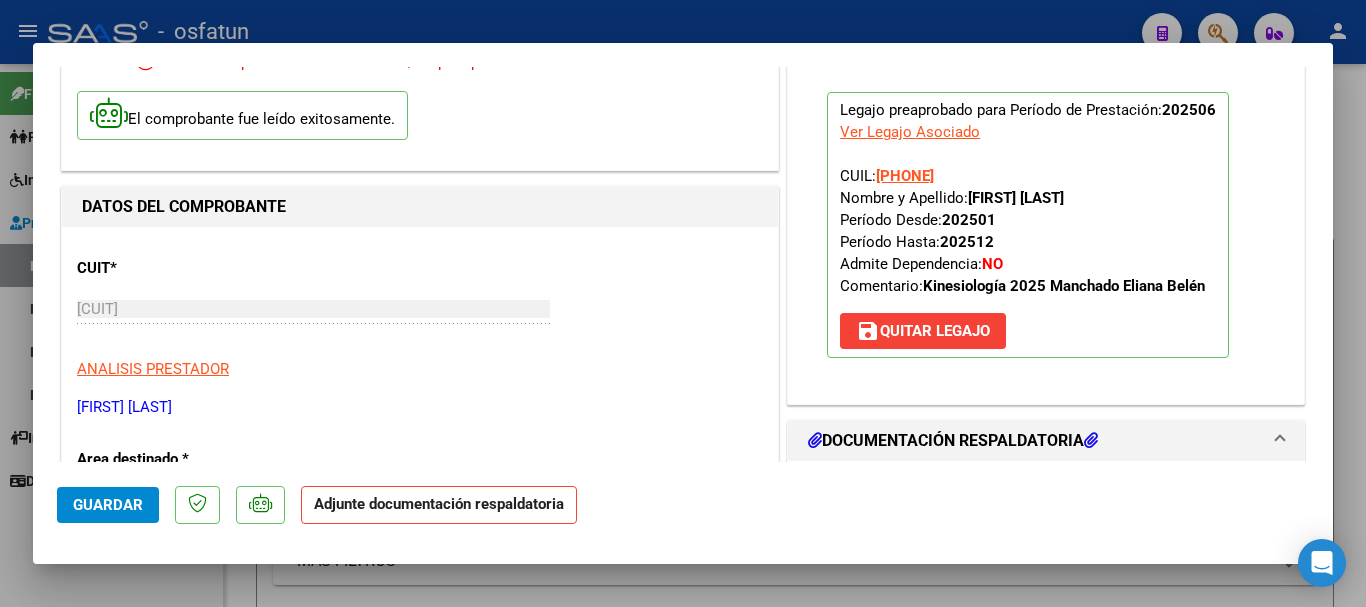 scroll, scrollTop: 425, scrollLeft: 0, axis: vertical 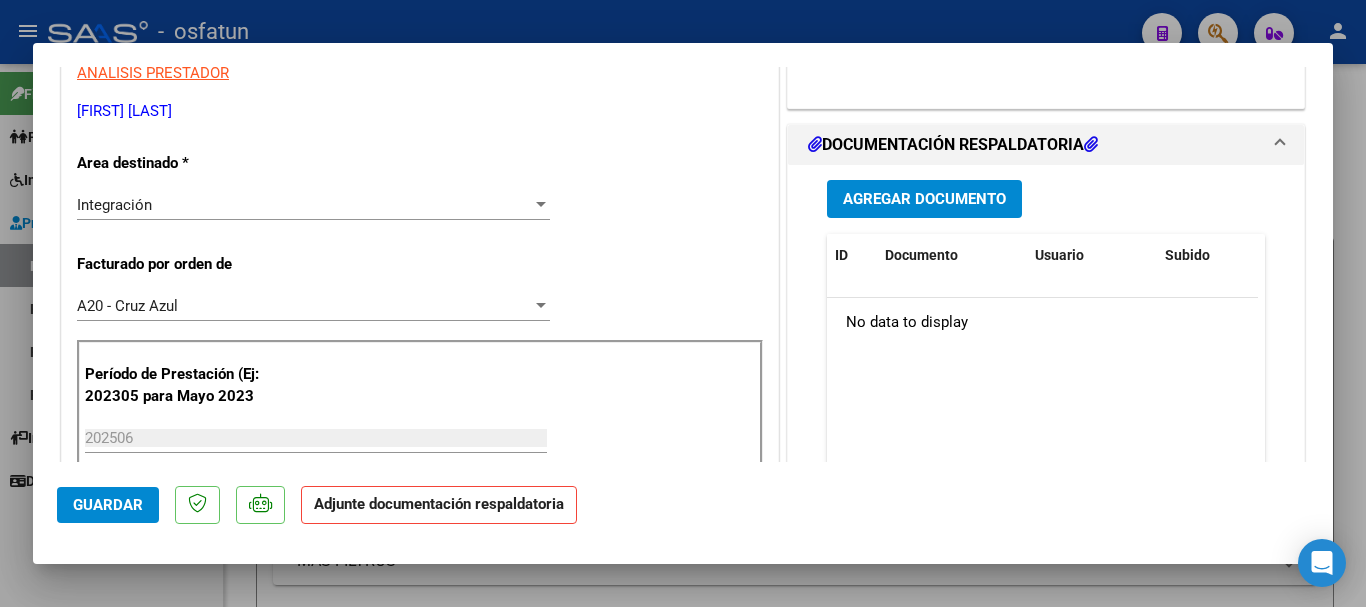 click on "Agregar Documento" at bounding box center [924, 198] 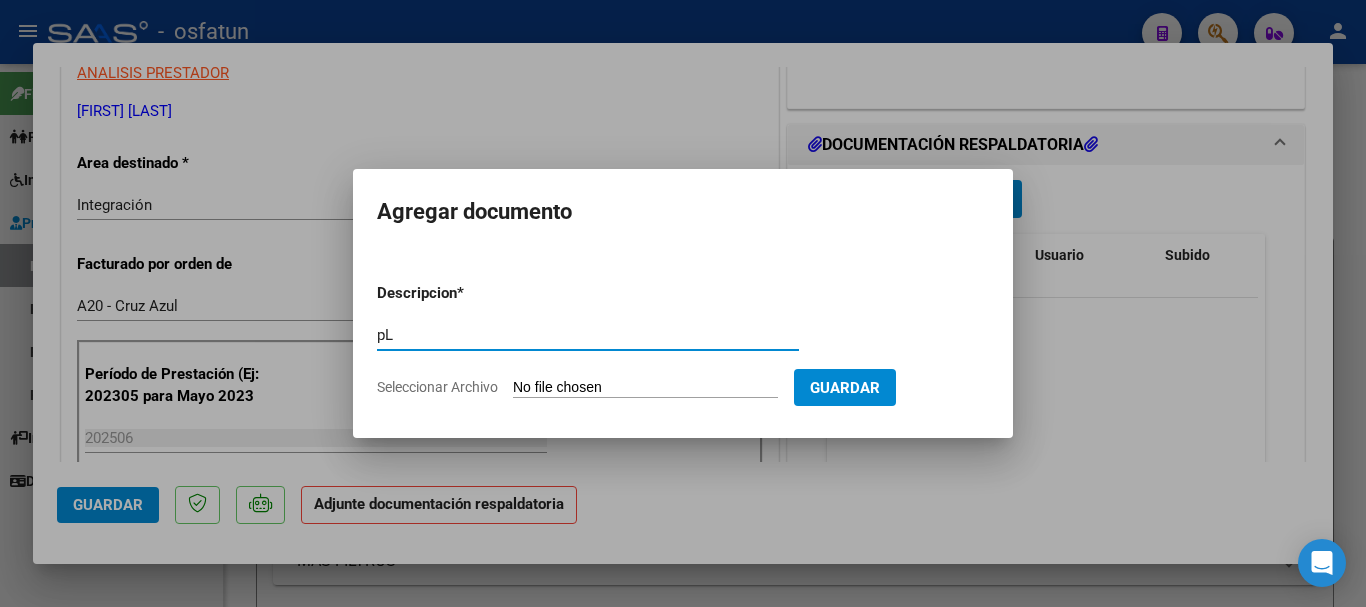 type on "p" 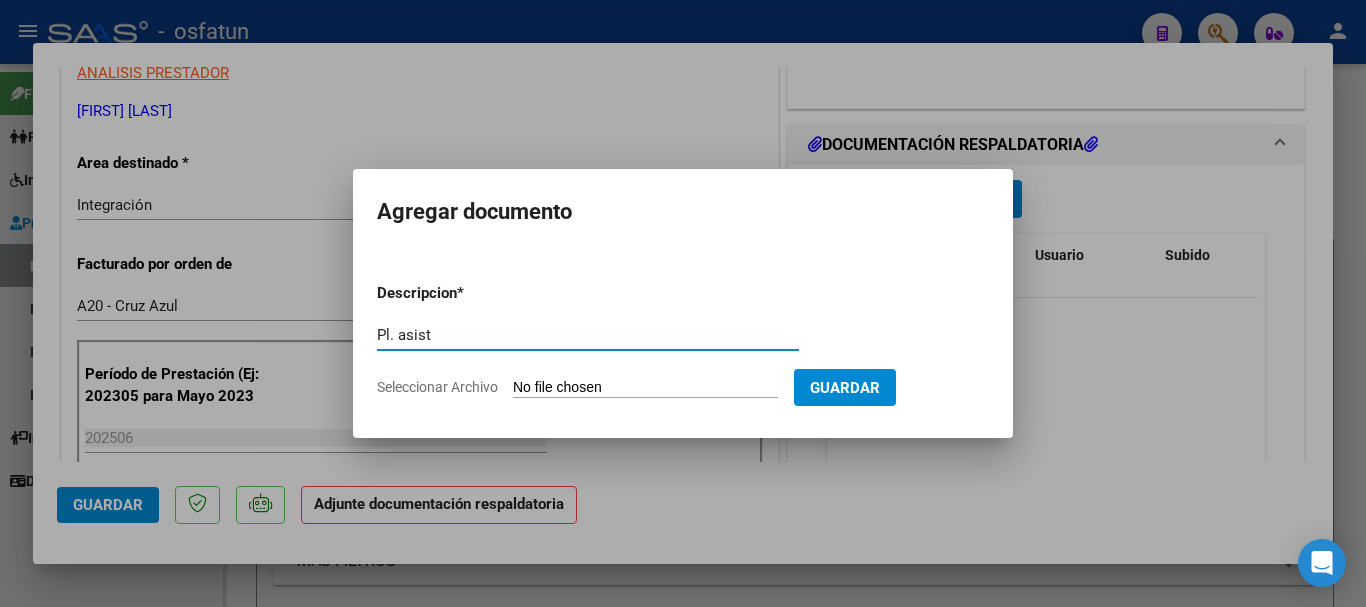 type on "Pl. asist" 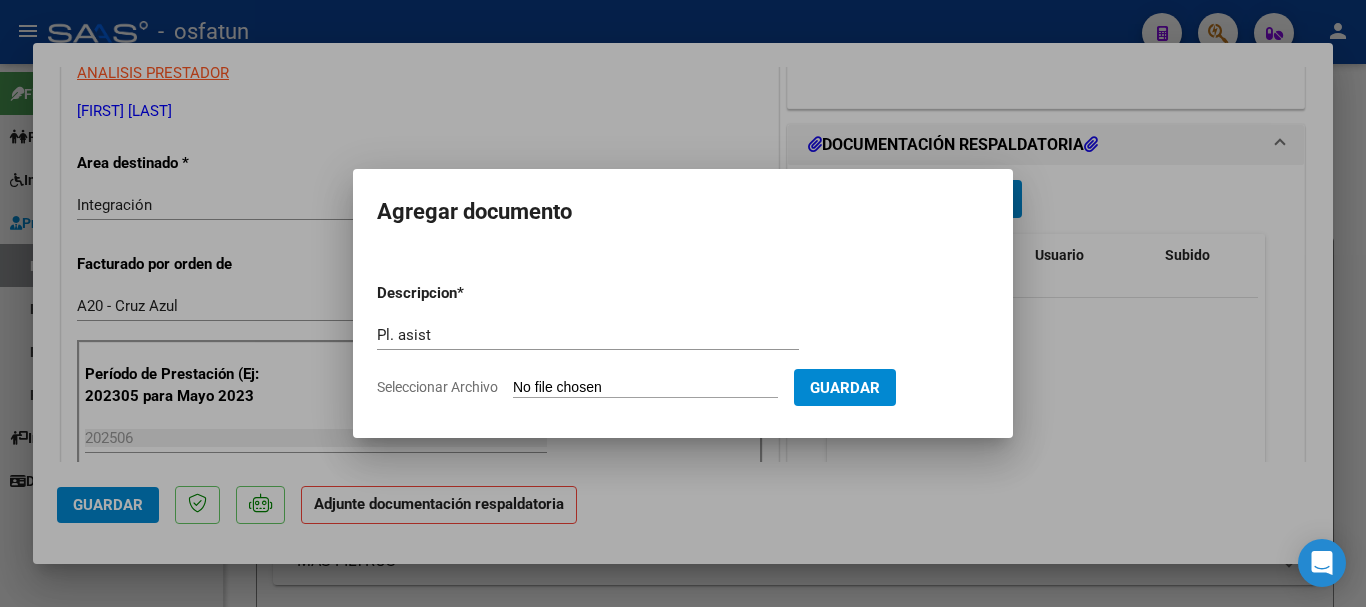 type on "C:\fakepath\PLANILLA JUNIO 2025 [FIRST].jpg" 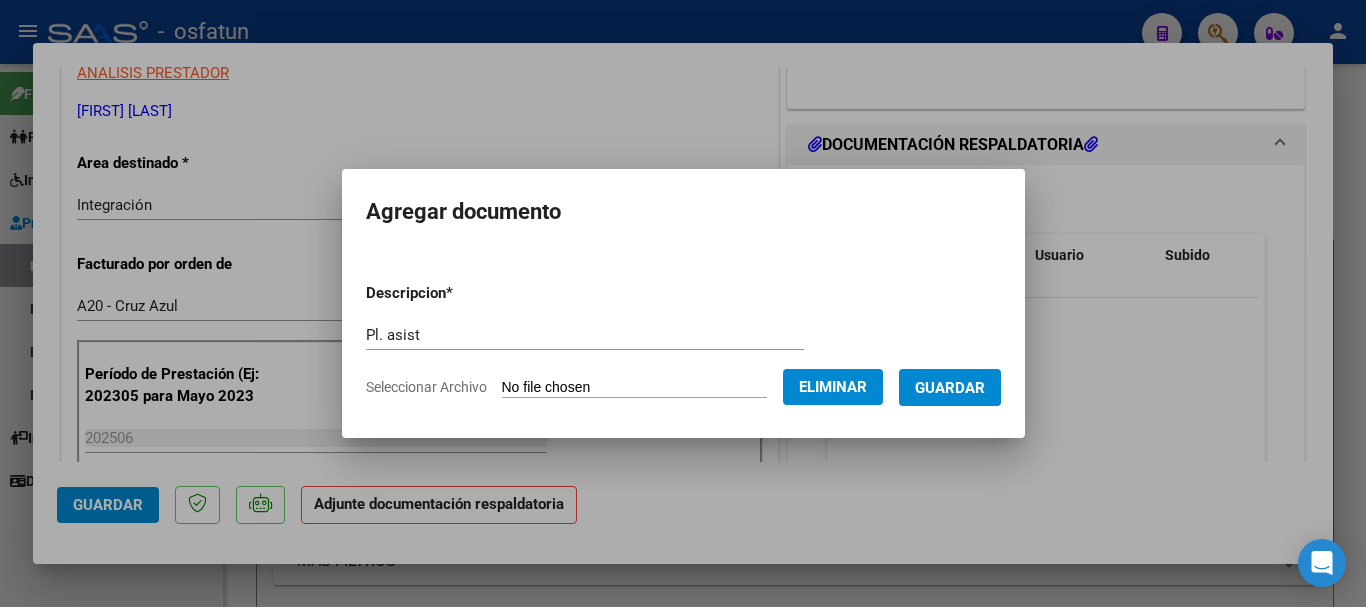 click on "Guardar" at bounding box center [950, 387] 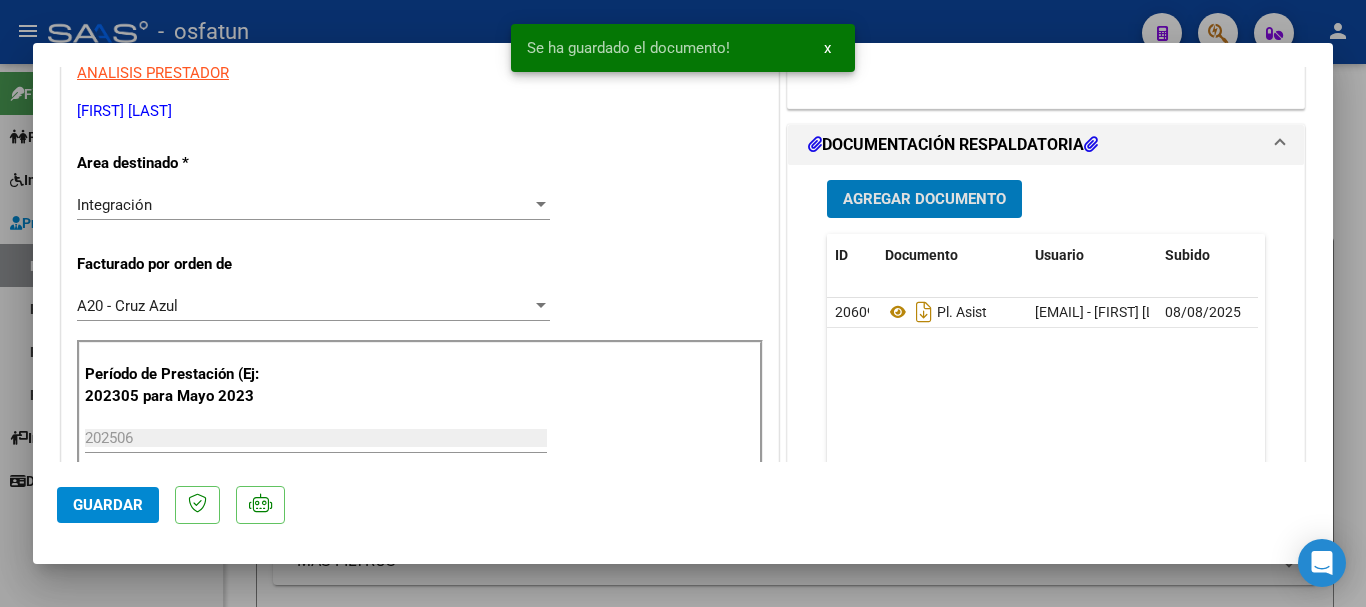 click on "Agregar Documento" at bounding box center (924, 200) 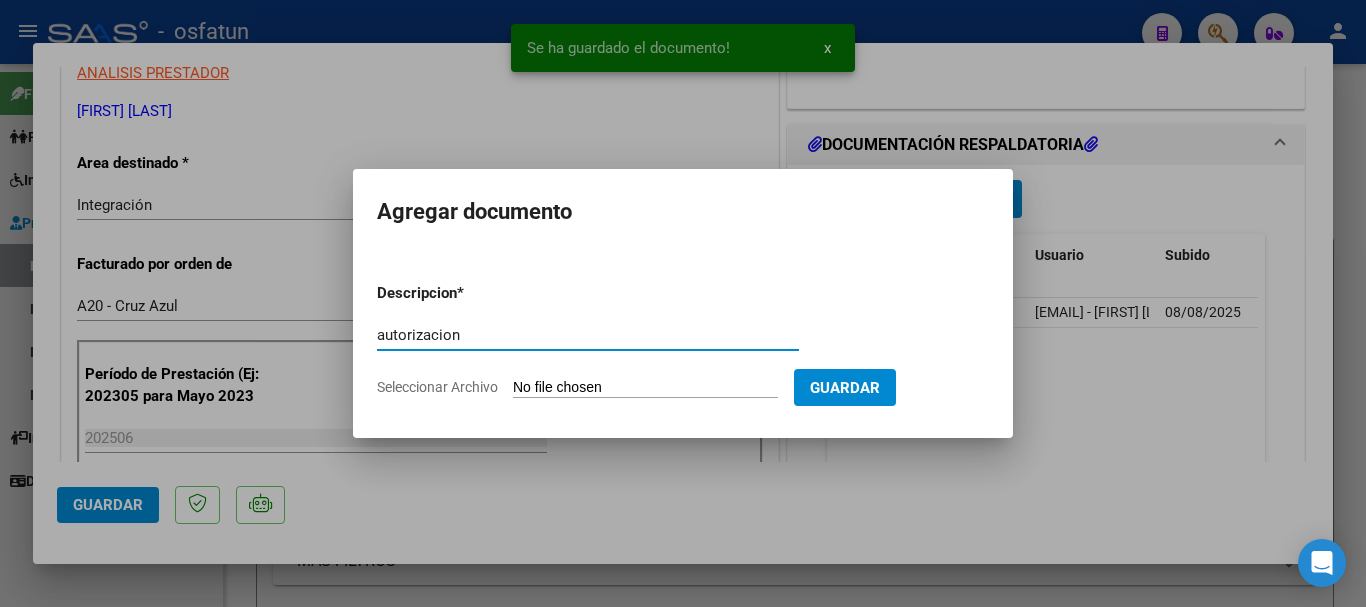 type on "autorizacion" 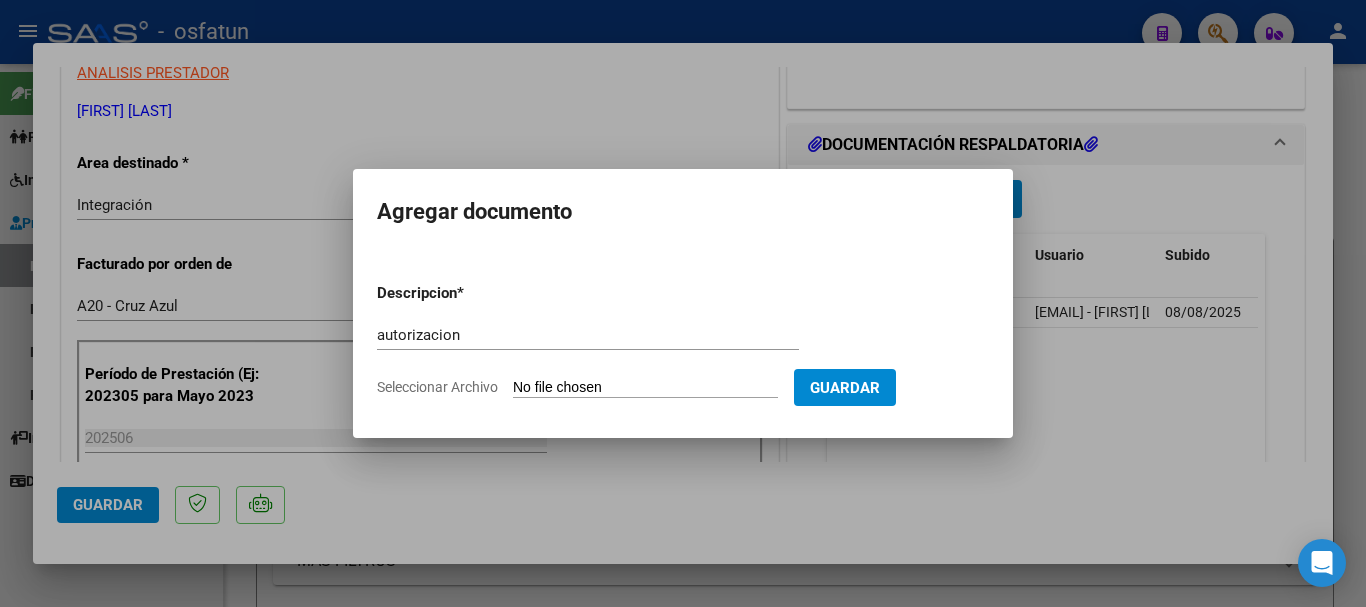 type on "C:\fakepath\AUTORIZACION 2025.pdf" 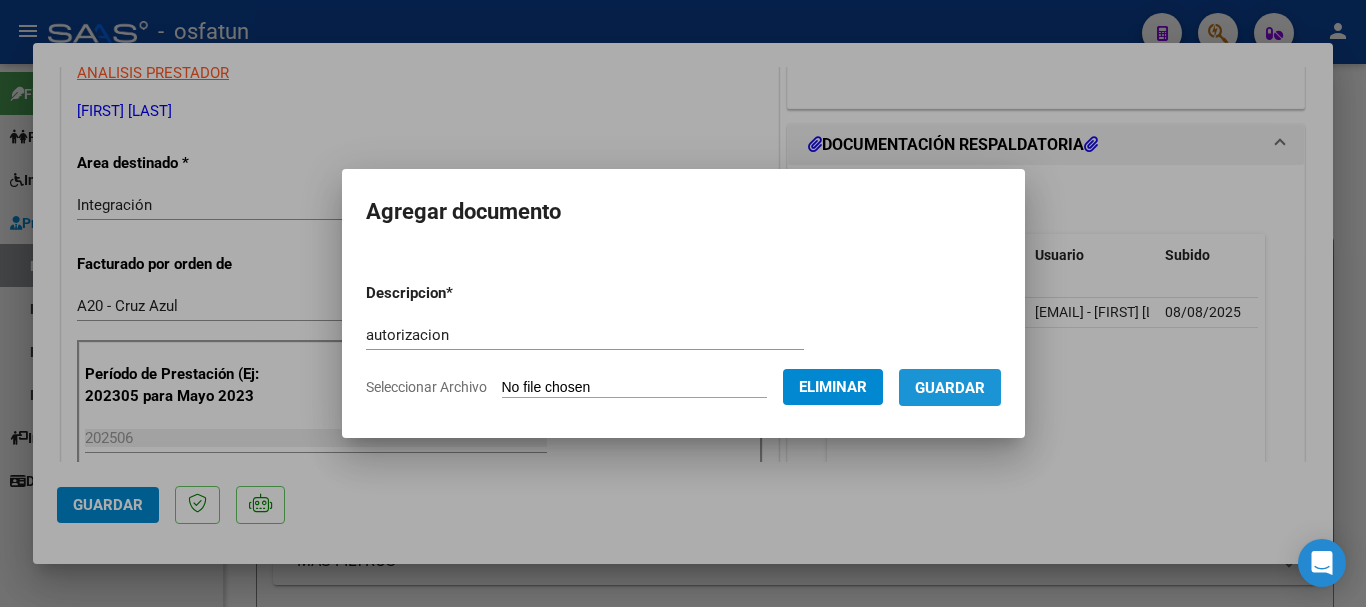 click on "Guardar" at bounding box center [950, 388] 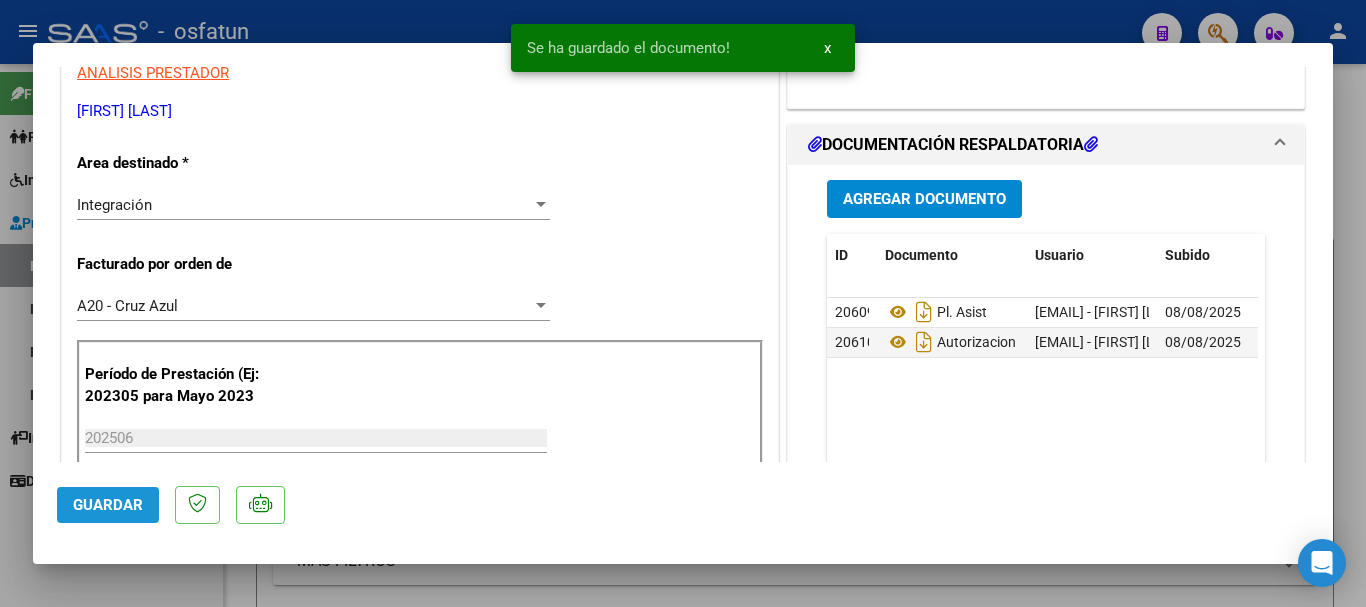 click on "Guardar" 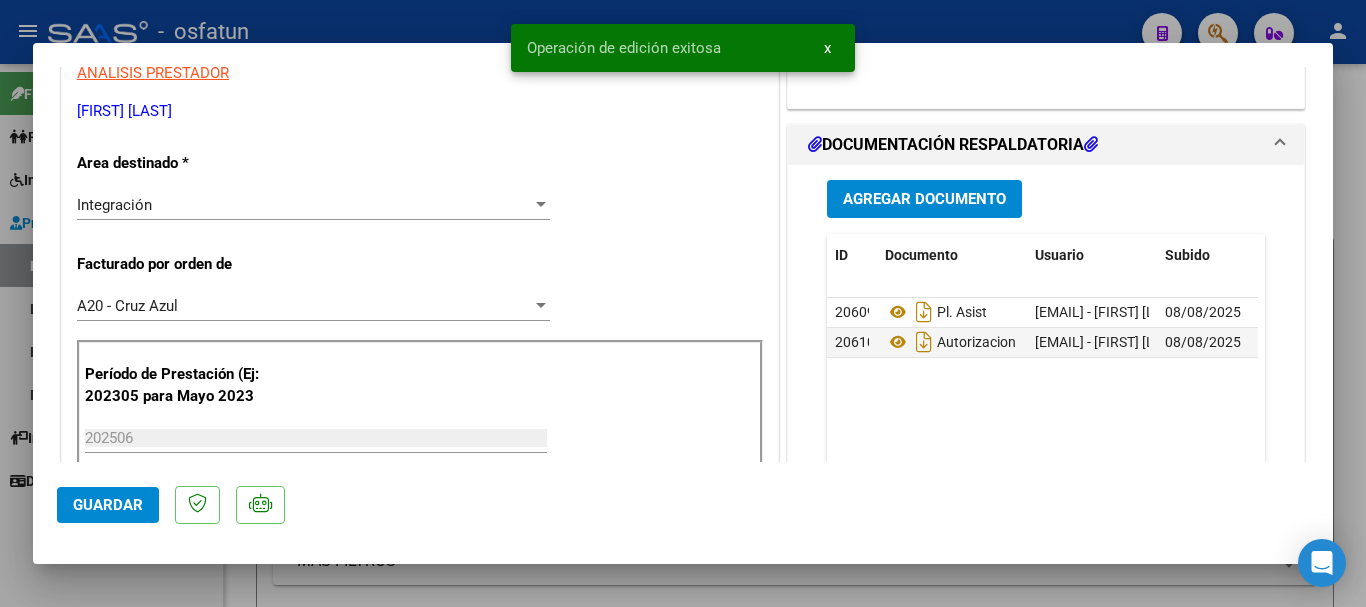 click at bounding box center (683, 303) 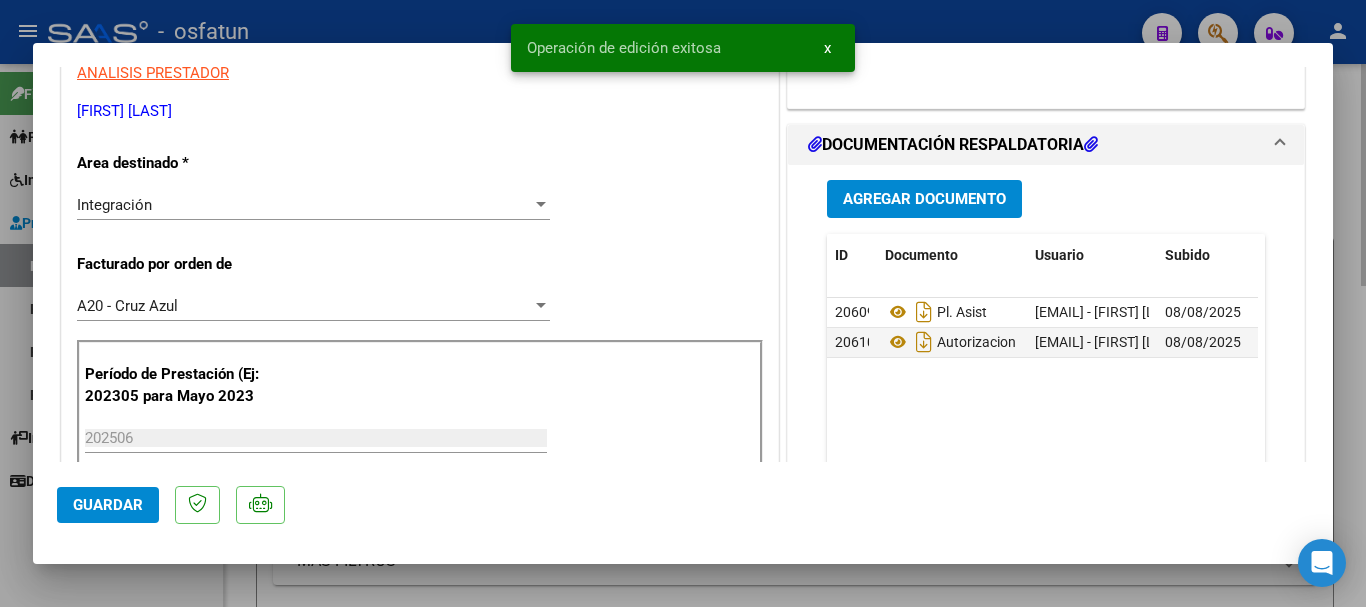 type 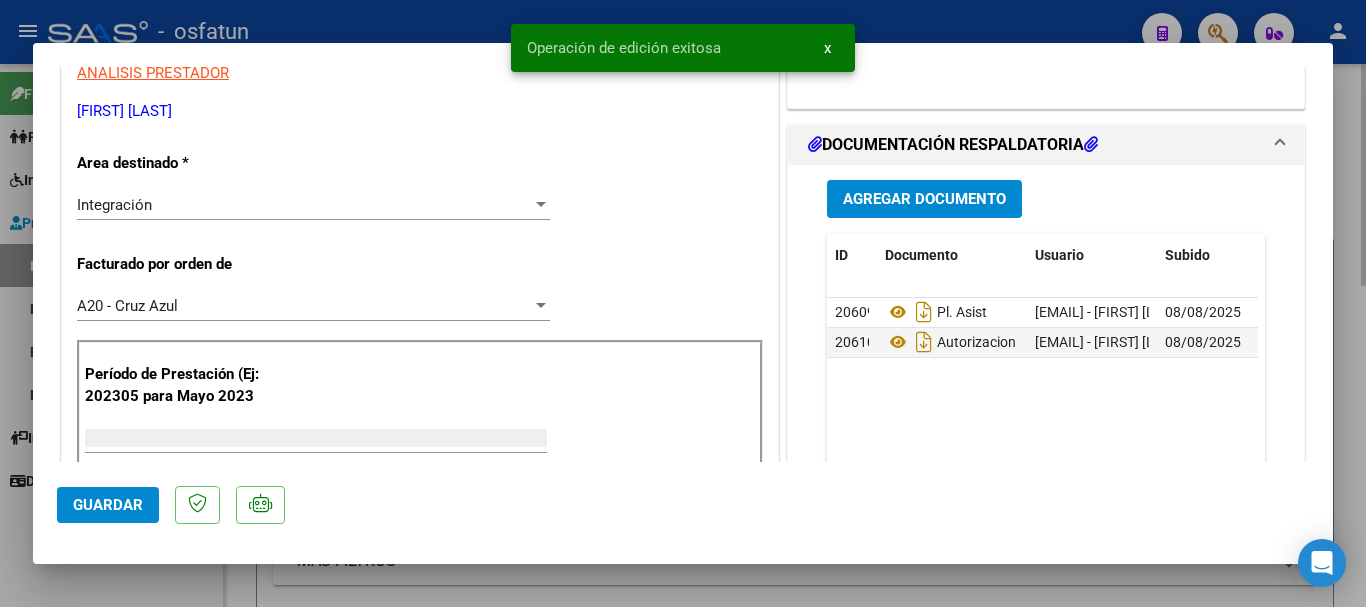 scroll, scrollTop: 0, scrollLeft: 0, axis: both 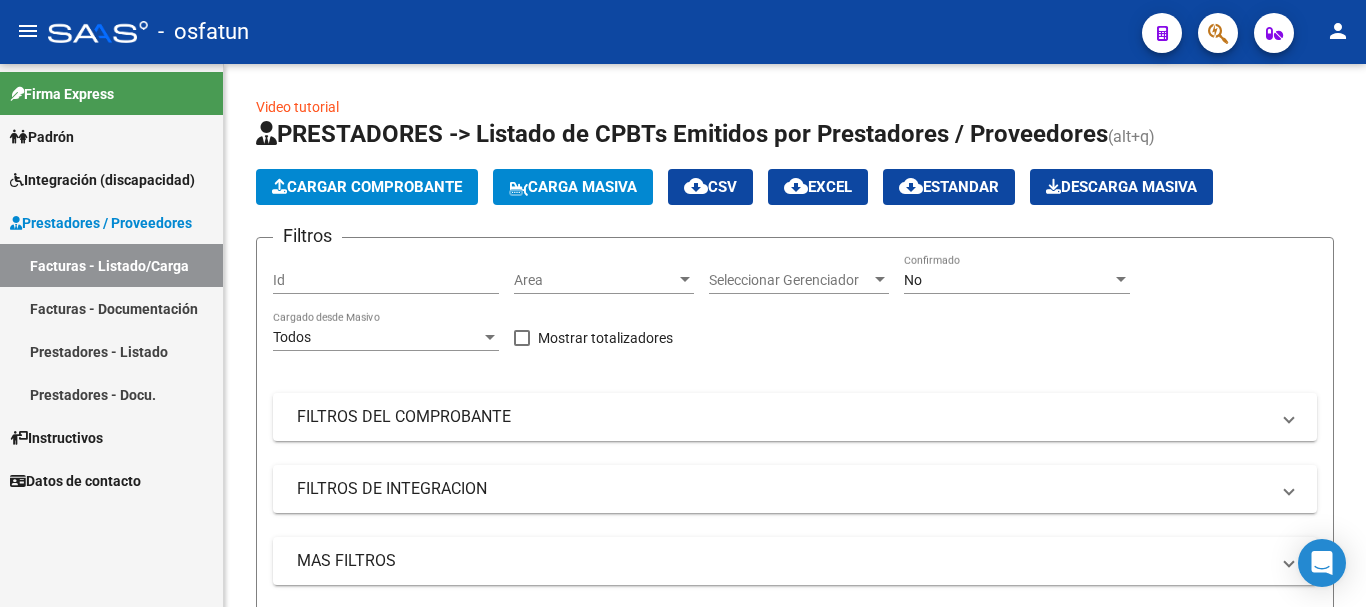 click on "Facturas - Listado/Carga" at bounding box center (111, 265) 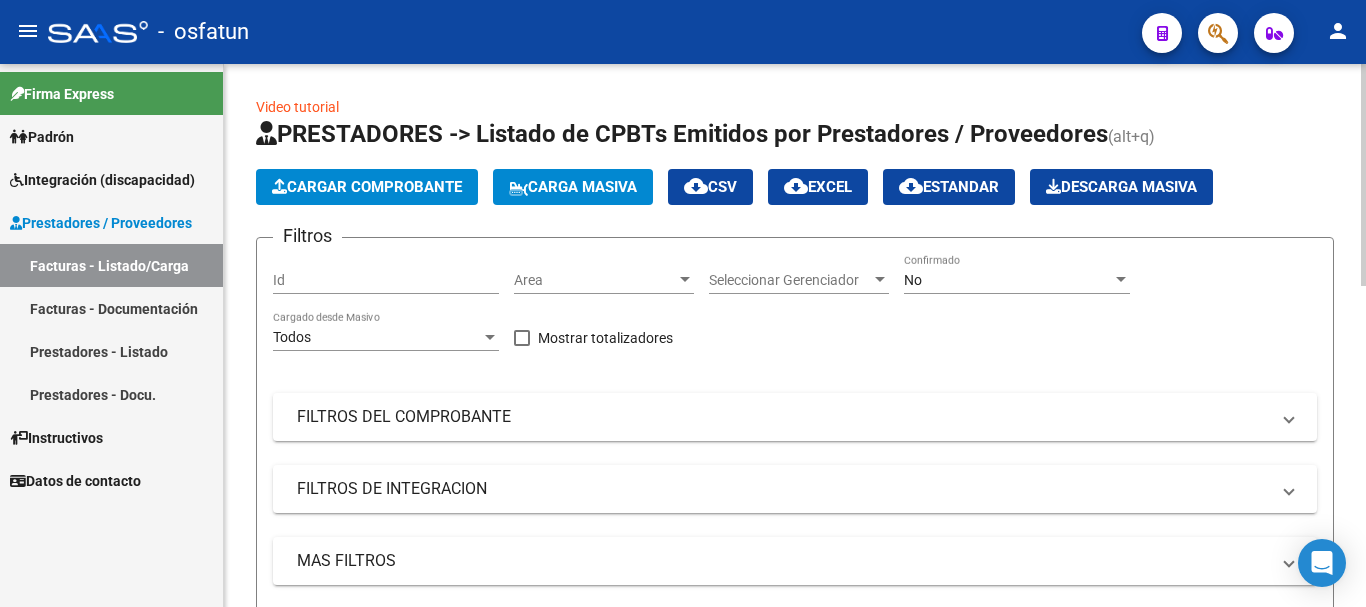 click on "Cargar Comprobante" 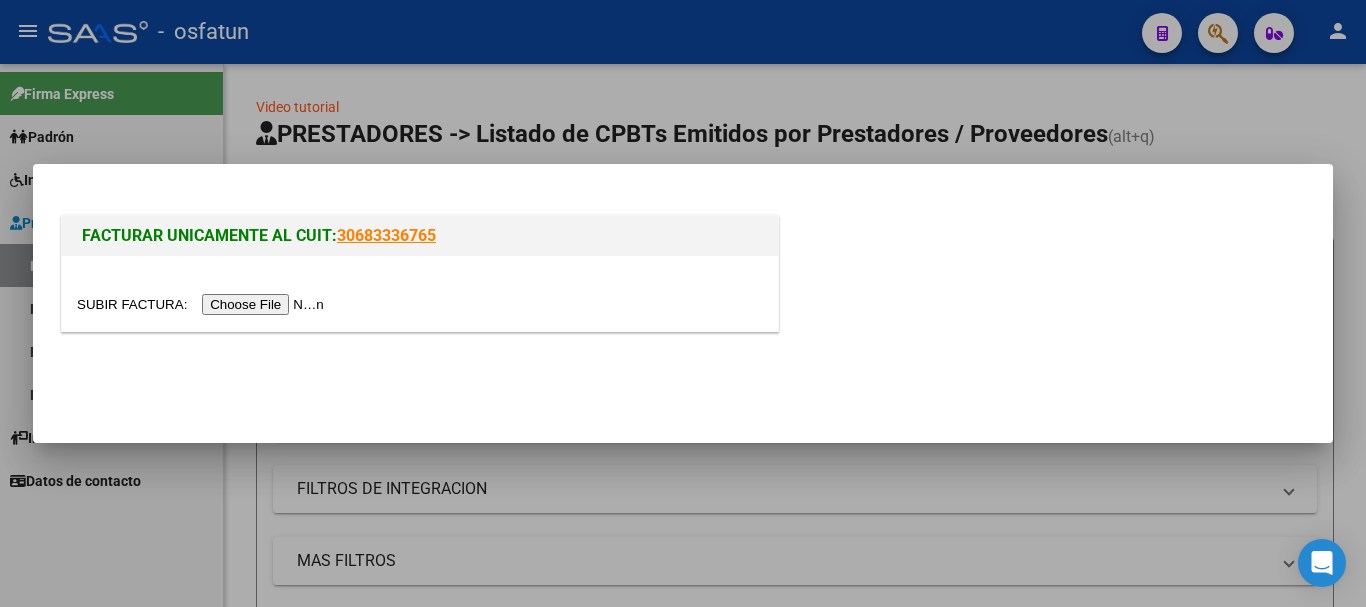 click at bounding box center (203, 304) 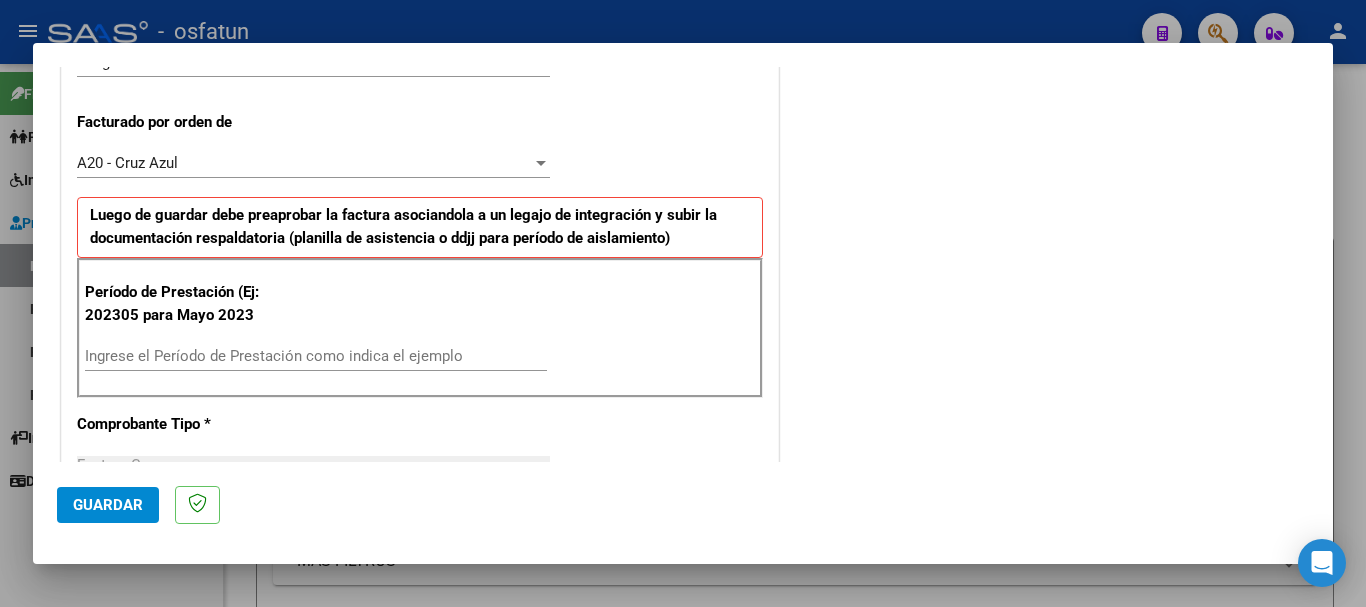 scroll, scrollTop: 534, scrollLeft: 0, axis: vertical 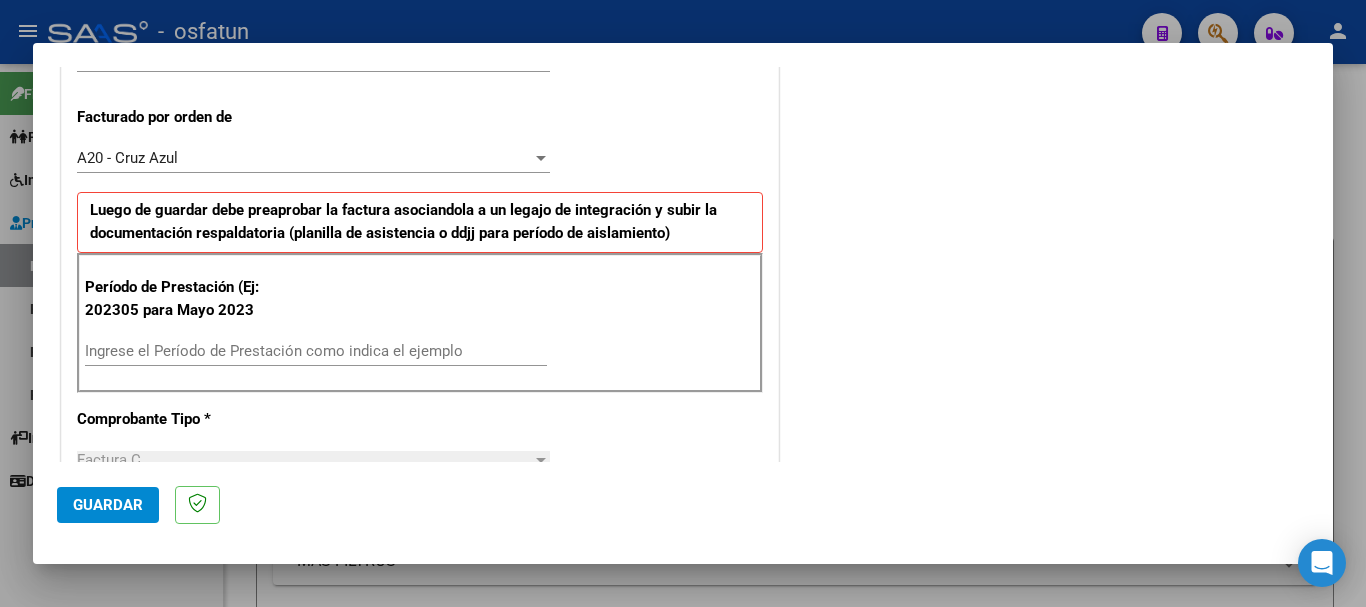 click on "Ingrese el Período de Prestación como indica el ejemplo" at bounding box center [316, 351] 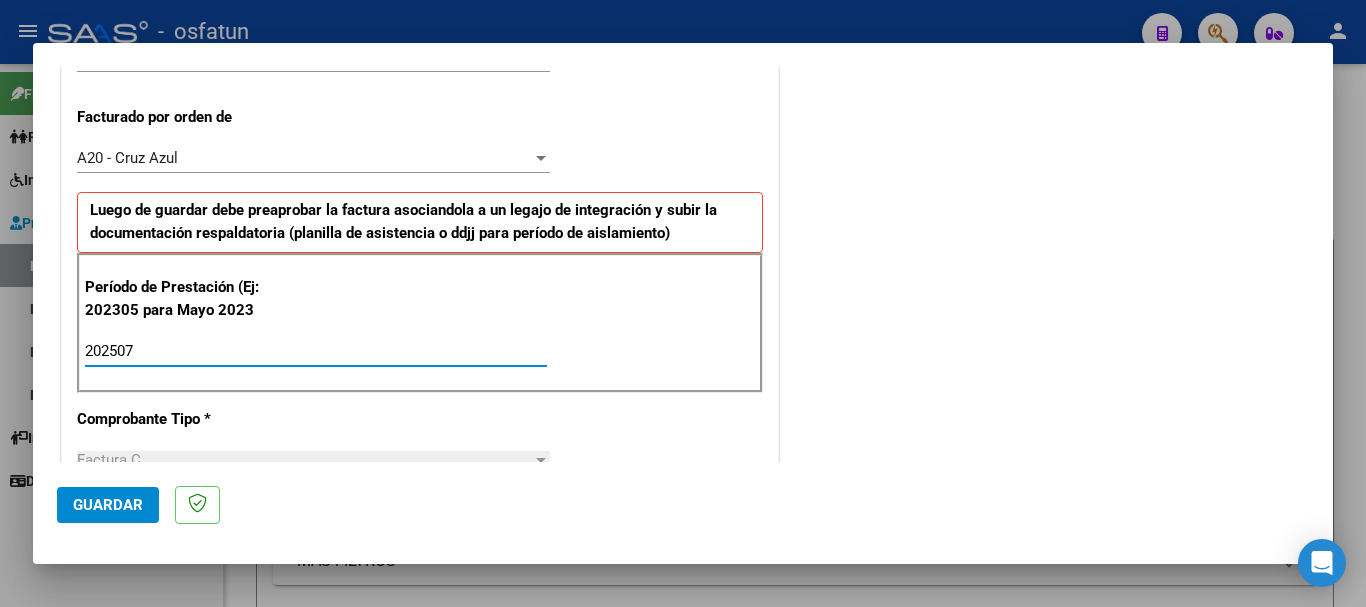 type on "202507" 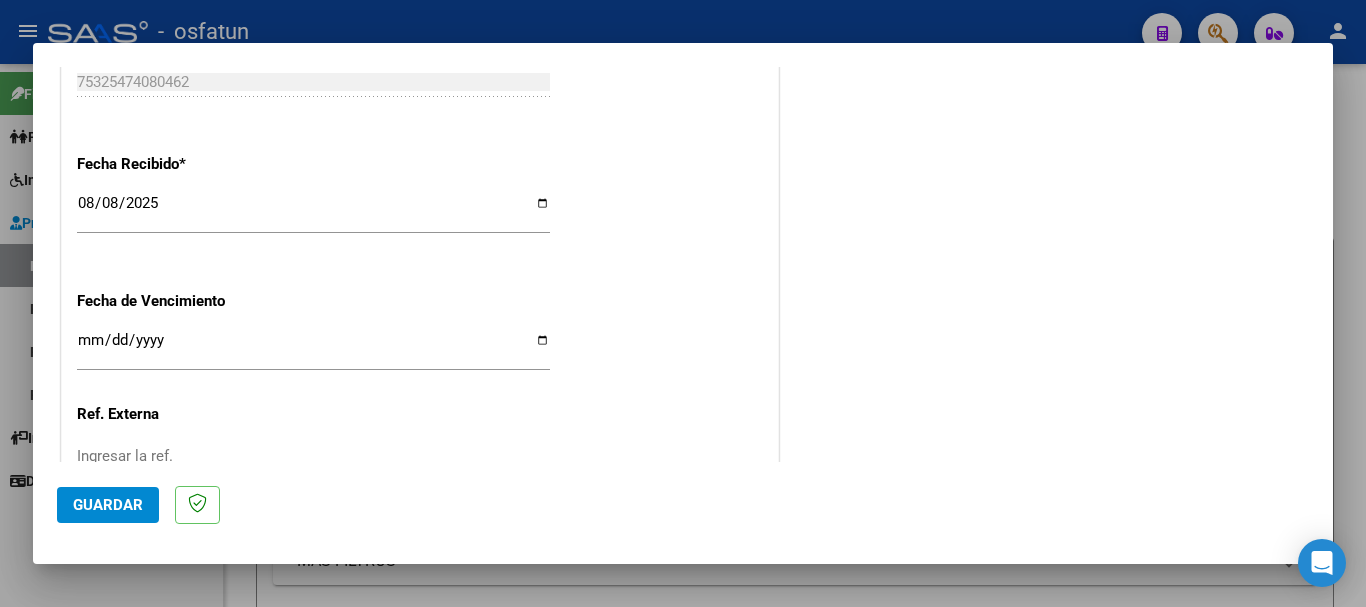 scroll, scrollTop: 1580, scrollLeft: 0, axis: vertical 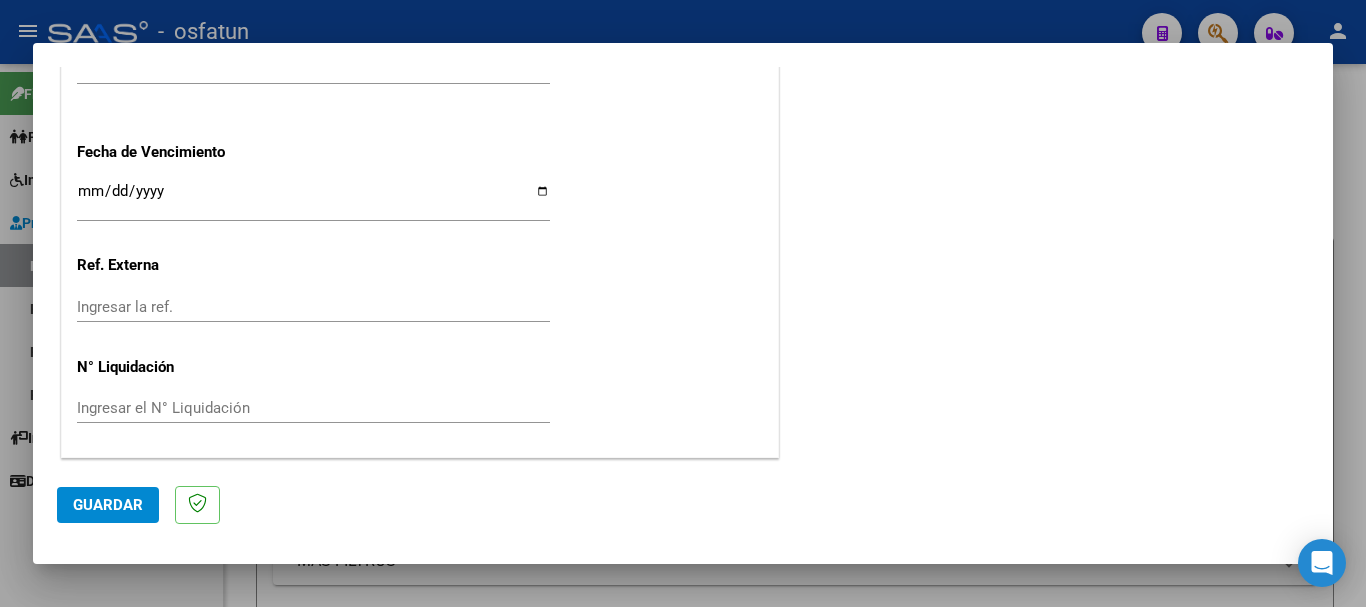 click on "Guardar" 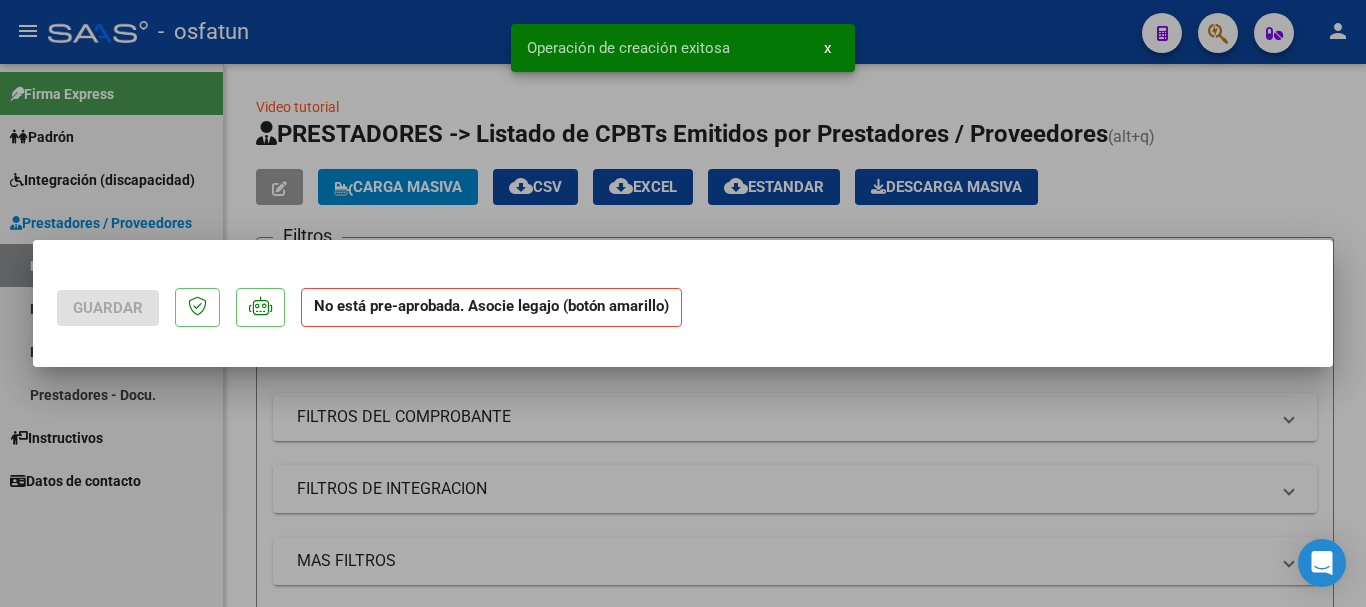scroll, scrollTop: 0, scrollLeft: 0, axis: both 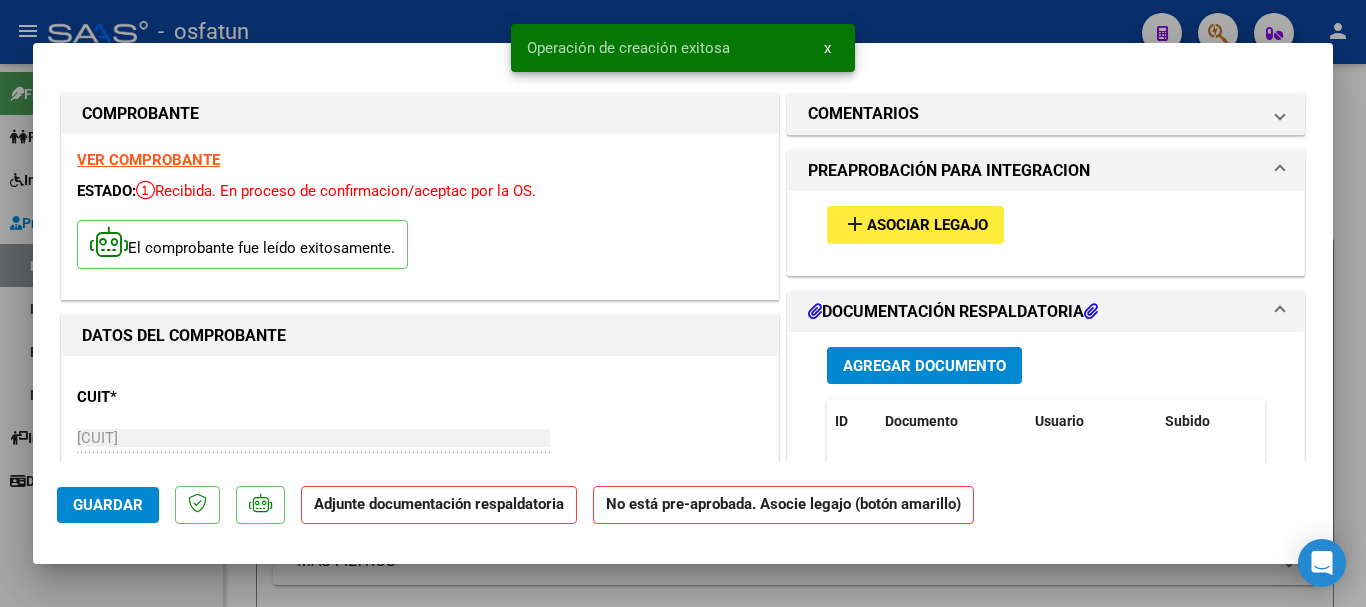 click on "add Asociar Legajo" at bounding box center (915, 224) 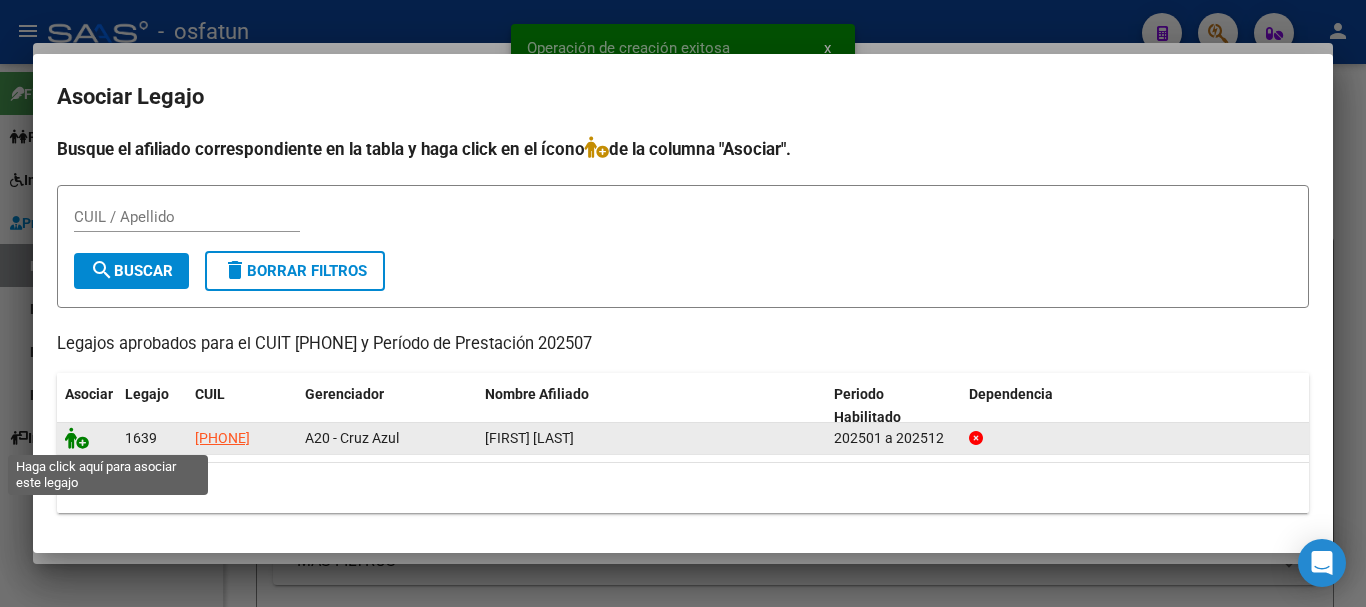 click 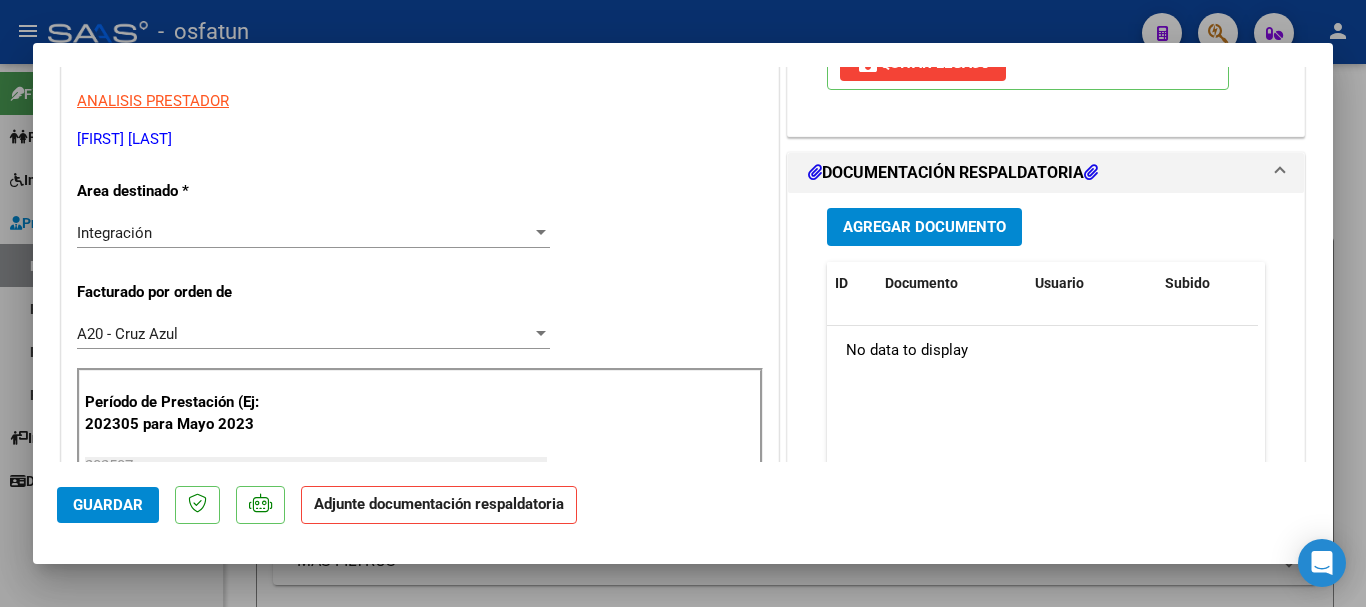 scroll, scrollTop: 403, scrollLeft: 0, axis: vertical 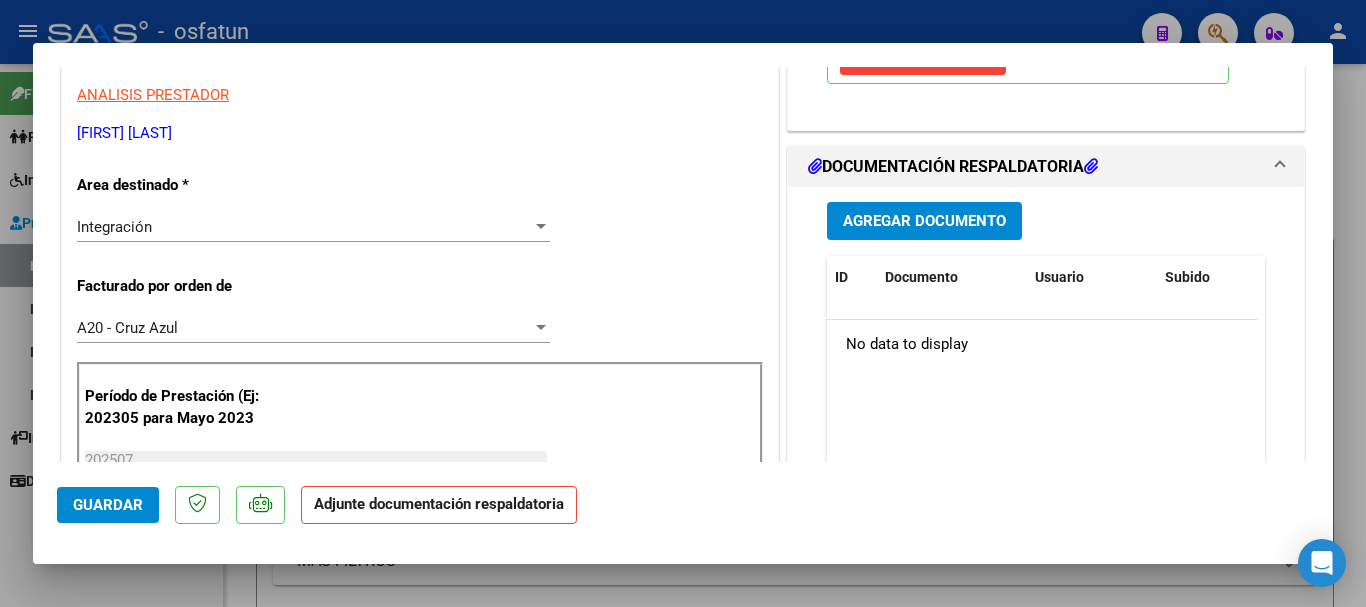 click on "Agregar Documento" at bounding box center [924, 222] 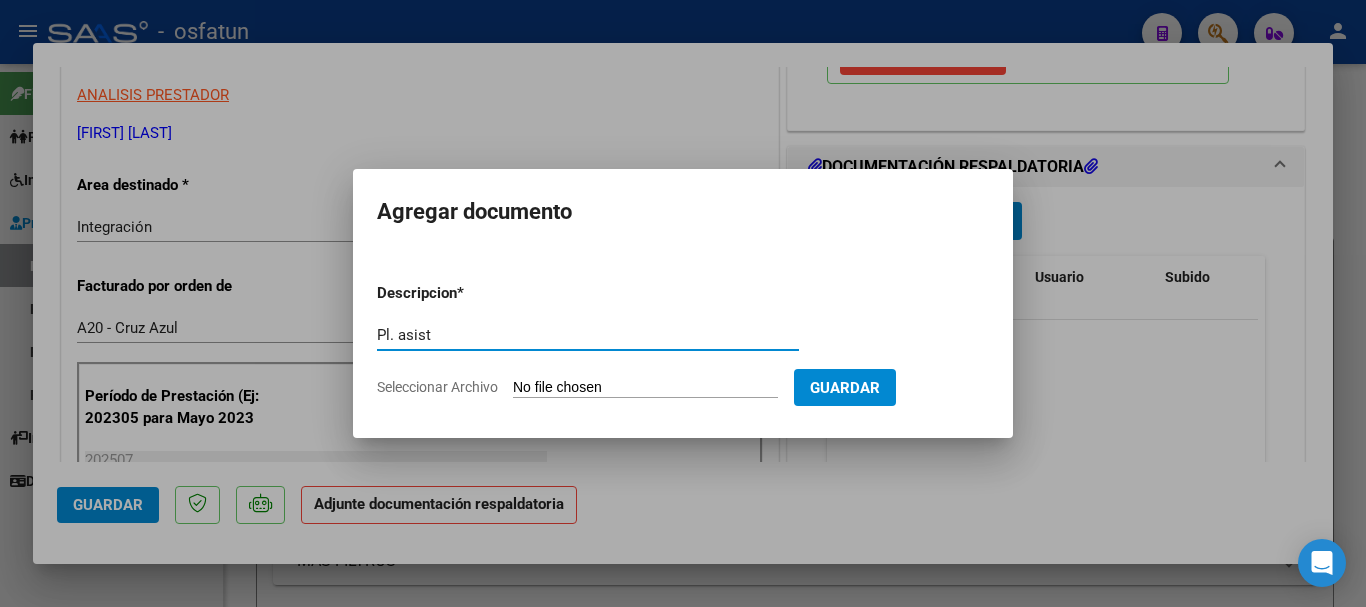type on "Pl. asist" 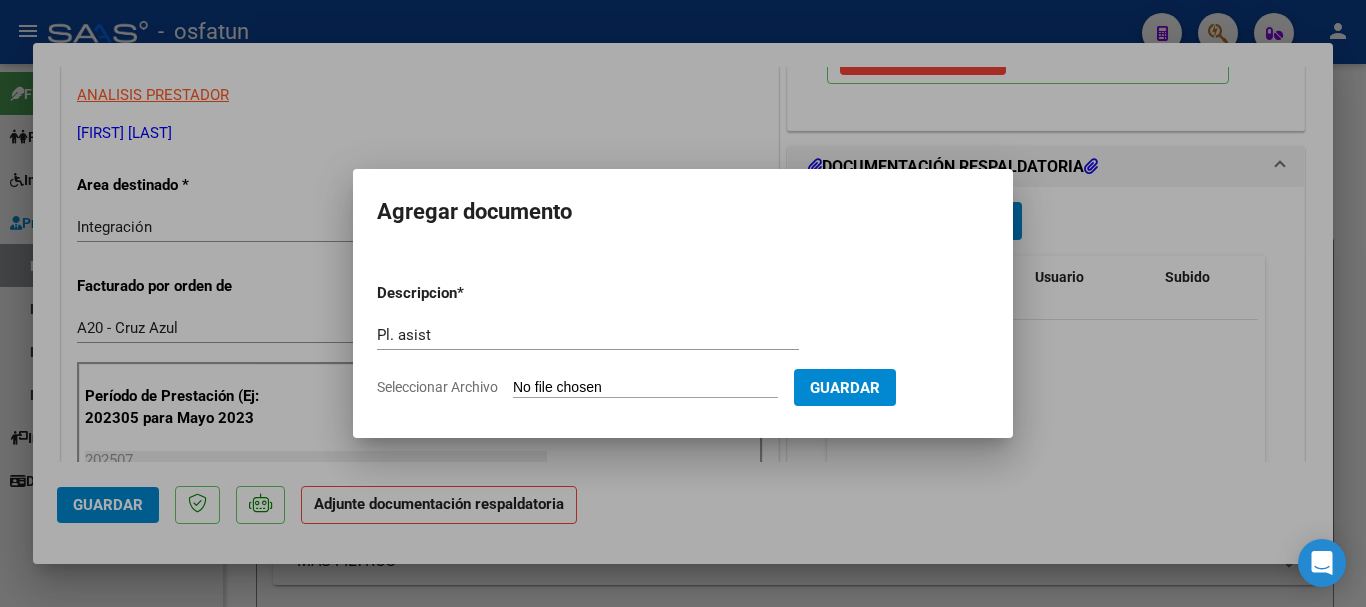 click on "Descripcion  *   Pl. asist Escriba aquí una descripcion  Seleccionar Archivo Guardar" at bounding box center [683, 340] 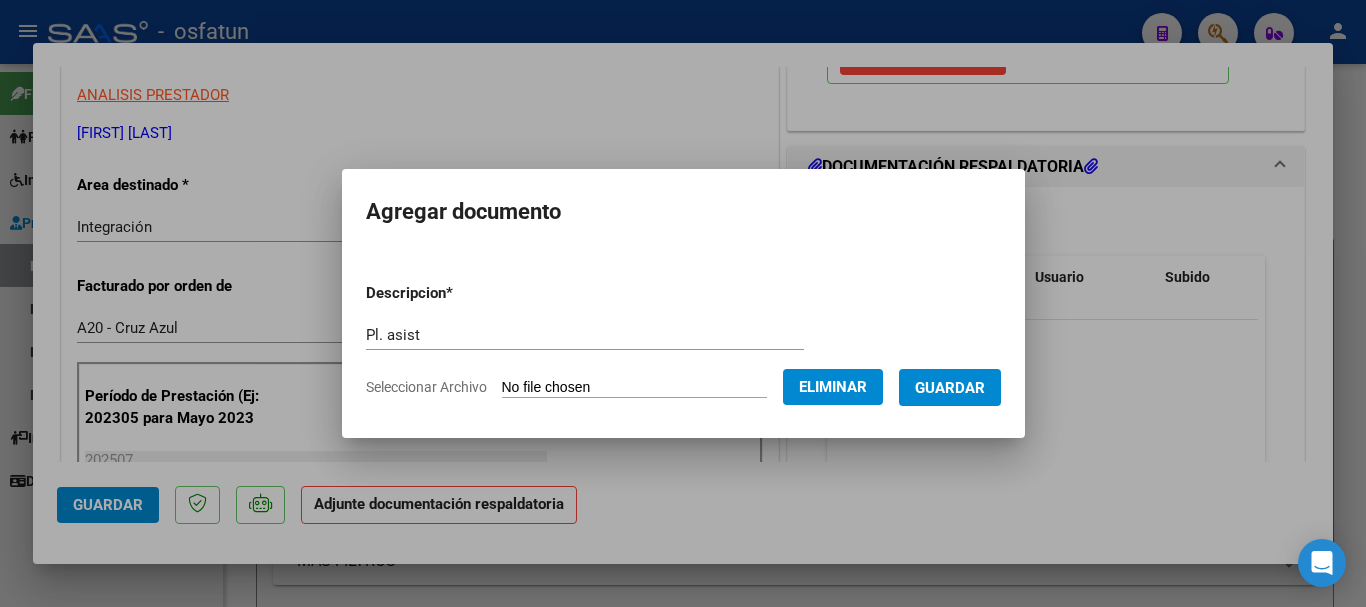 click on "Descripcion  *   Pl. asist Escriba aquí una descripcion  Seleccionar Archivo Eliminar Guardar" at bounding box center [683, 340] 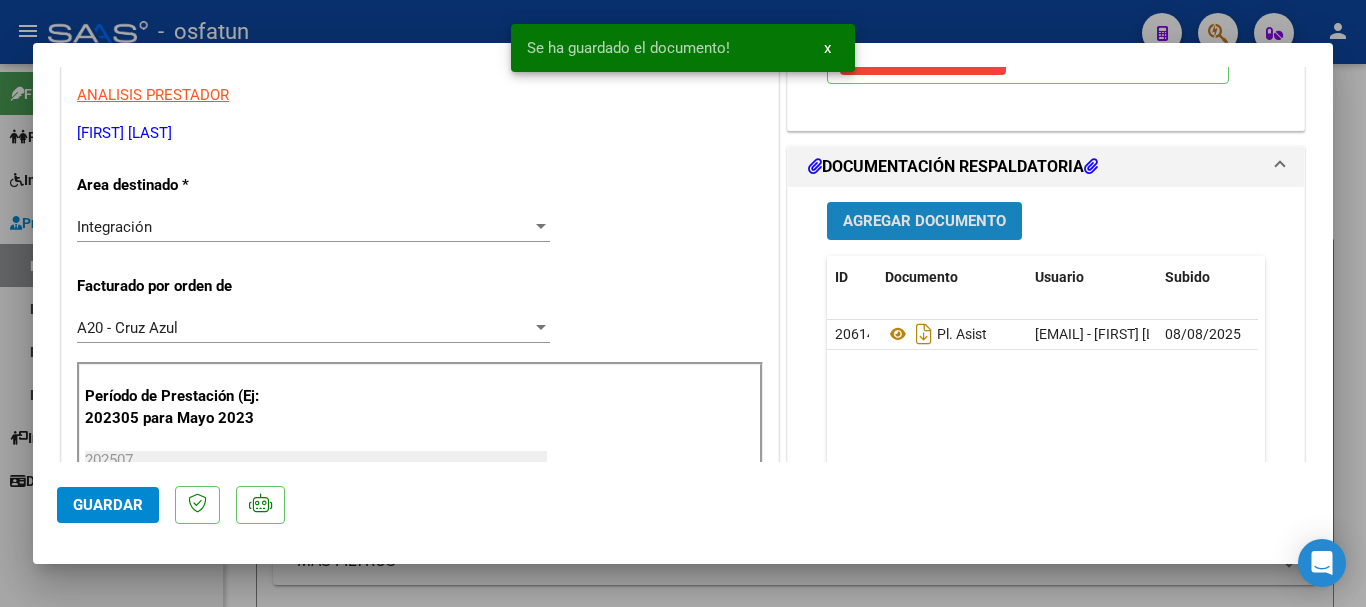 click on "Agregar Documento" at bounding box center [924, 222] 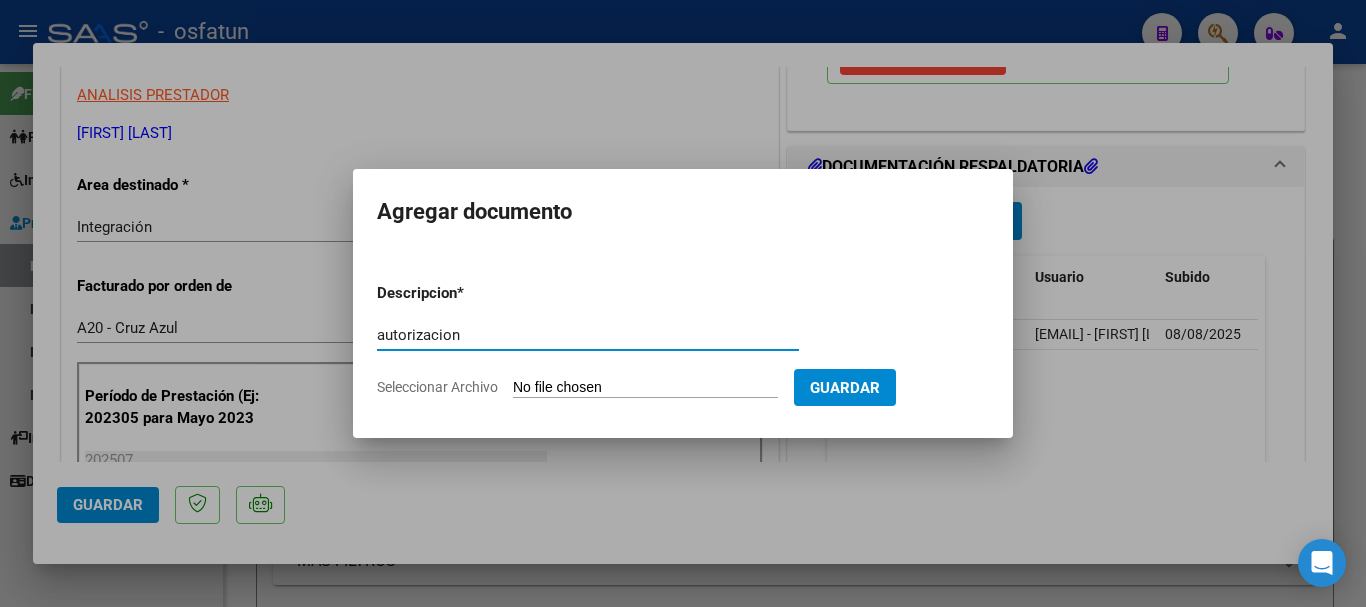 type on "autorizacion" 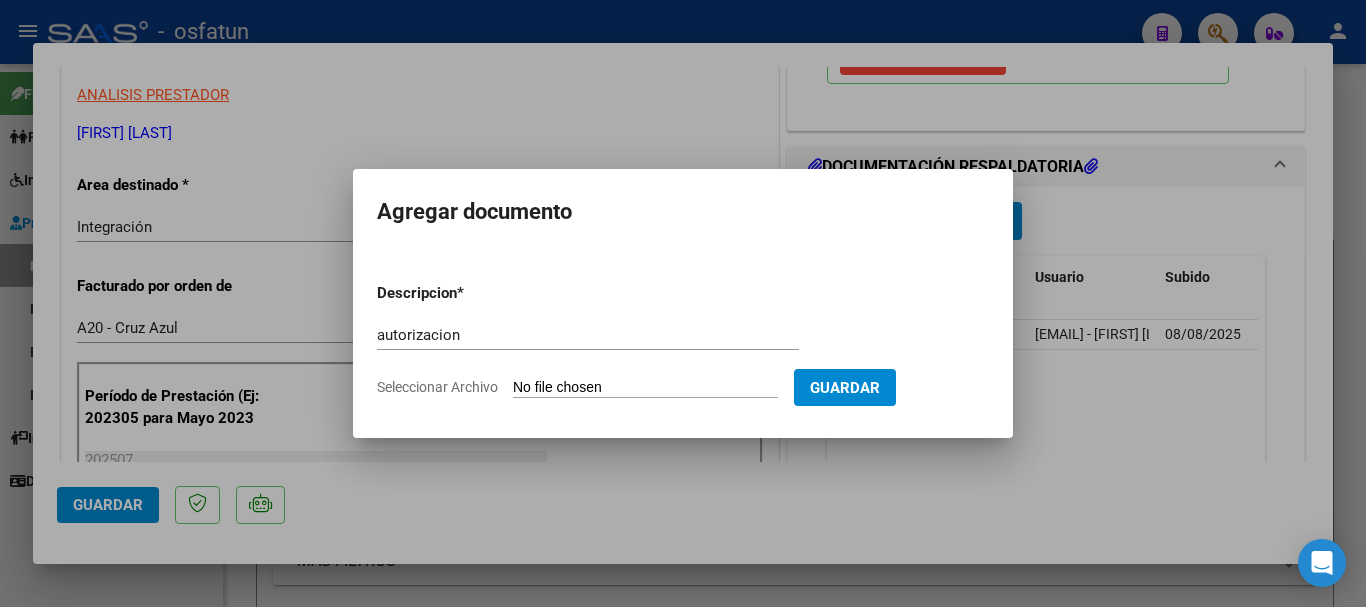 type on "C:\fakepath\AUTORIZACION 2025.pdf" 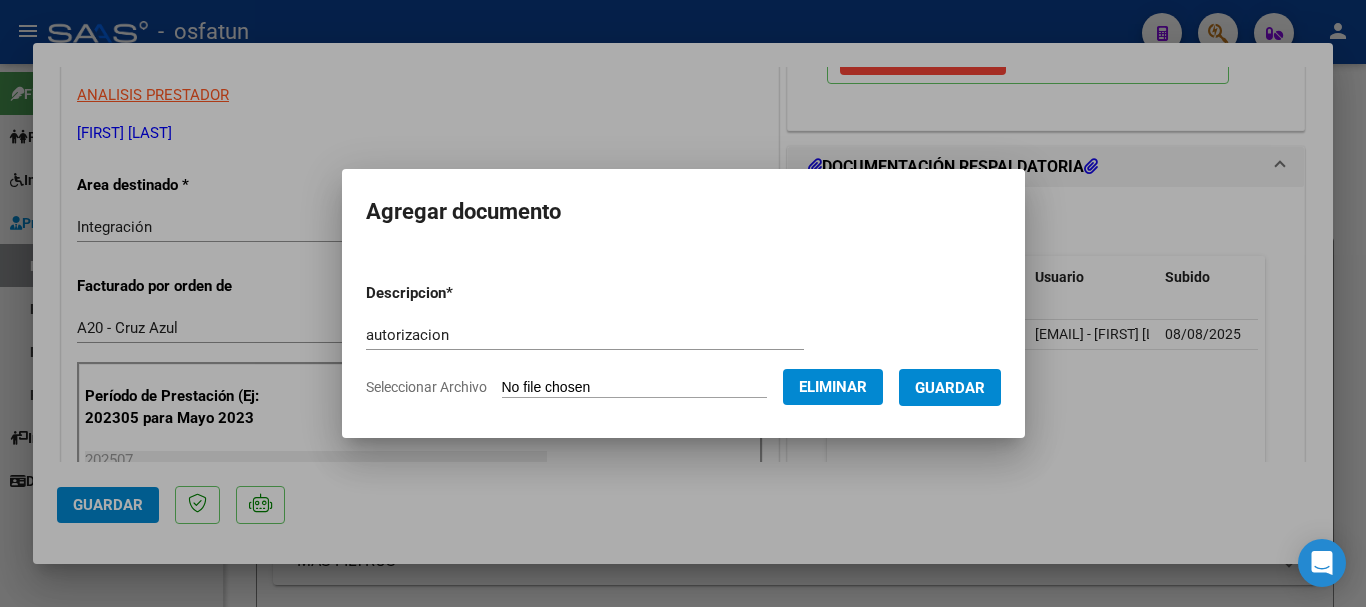 click on "Guardar" at bounding box center (950, 387) 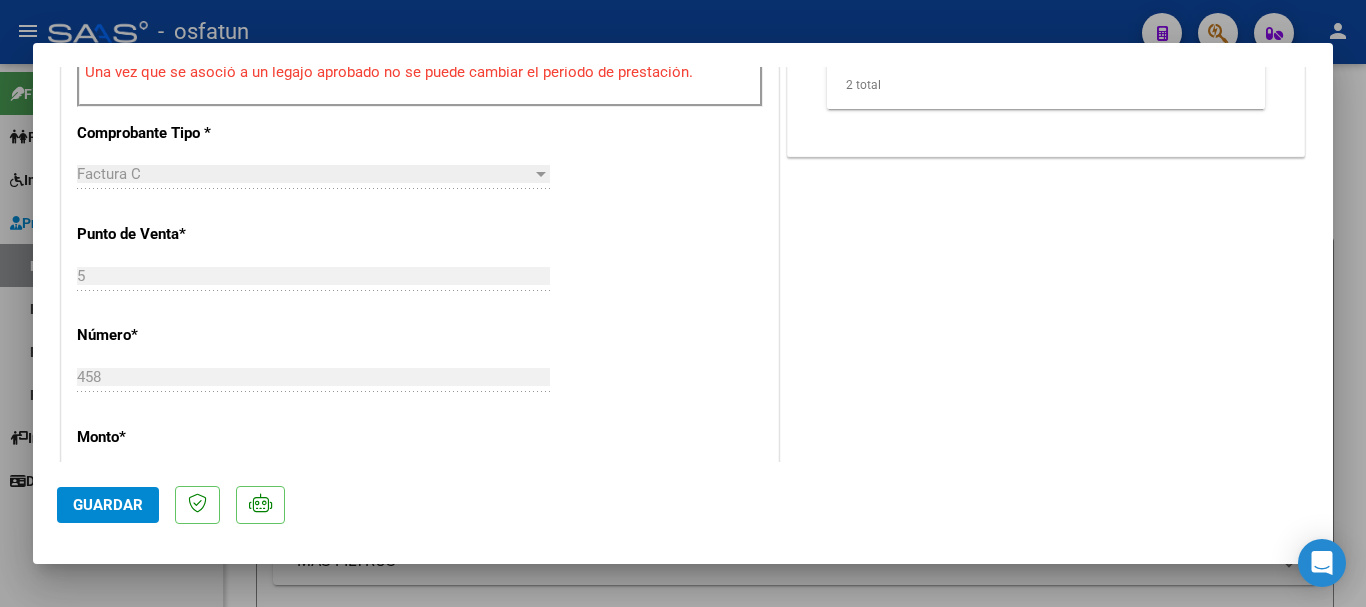 scroll, scrollTop: 855, scrollLeft: 0, axis: vertical 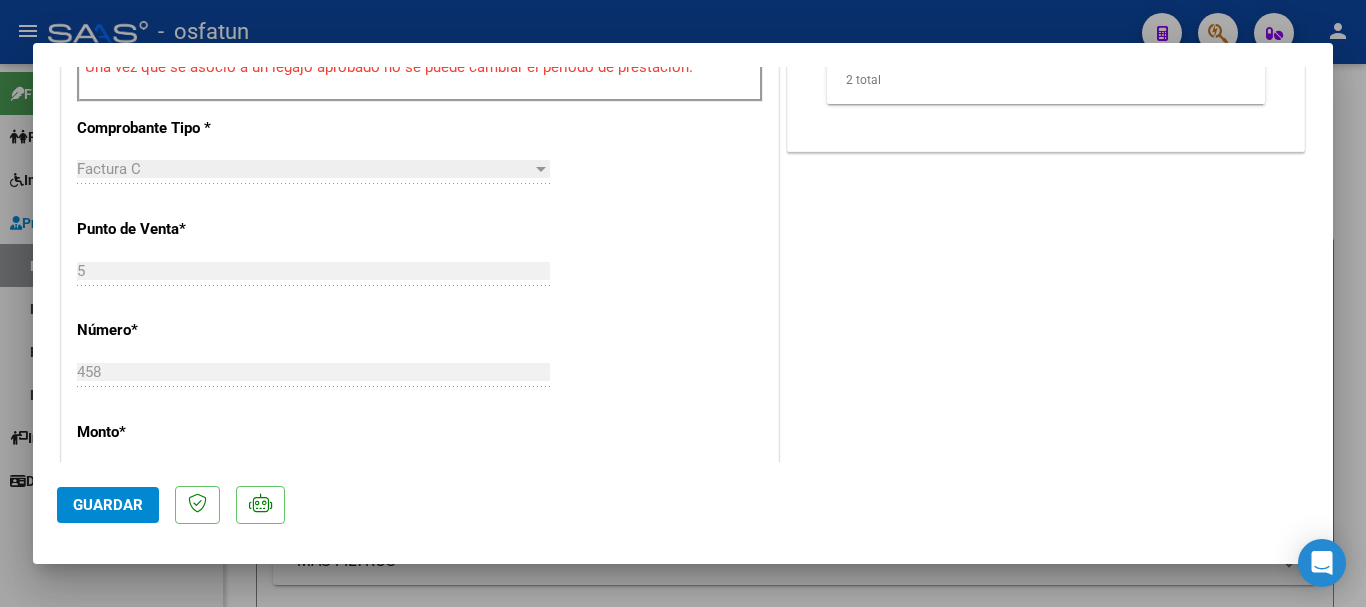 click on "Guardar" 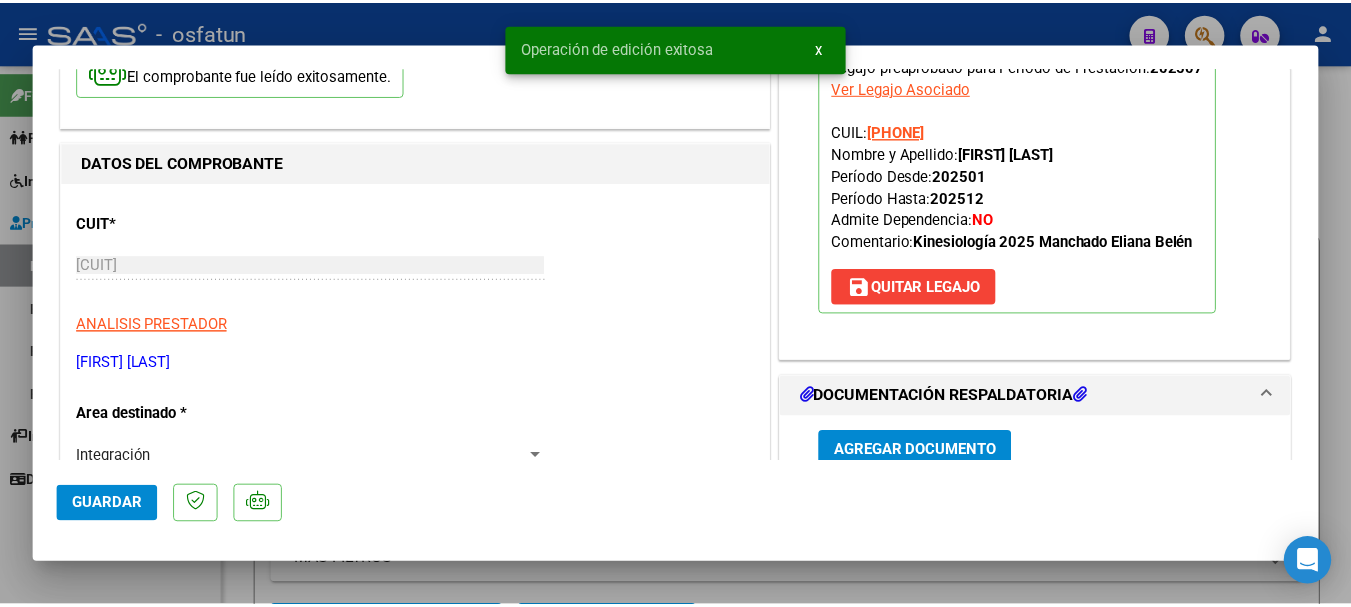 scroll, scrollTop: 129, scrollLeft: 0, axis: vertical 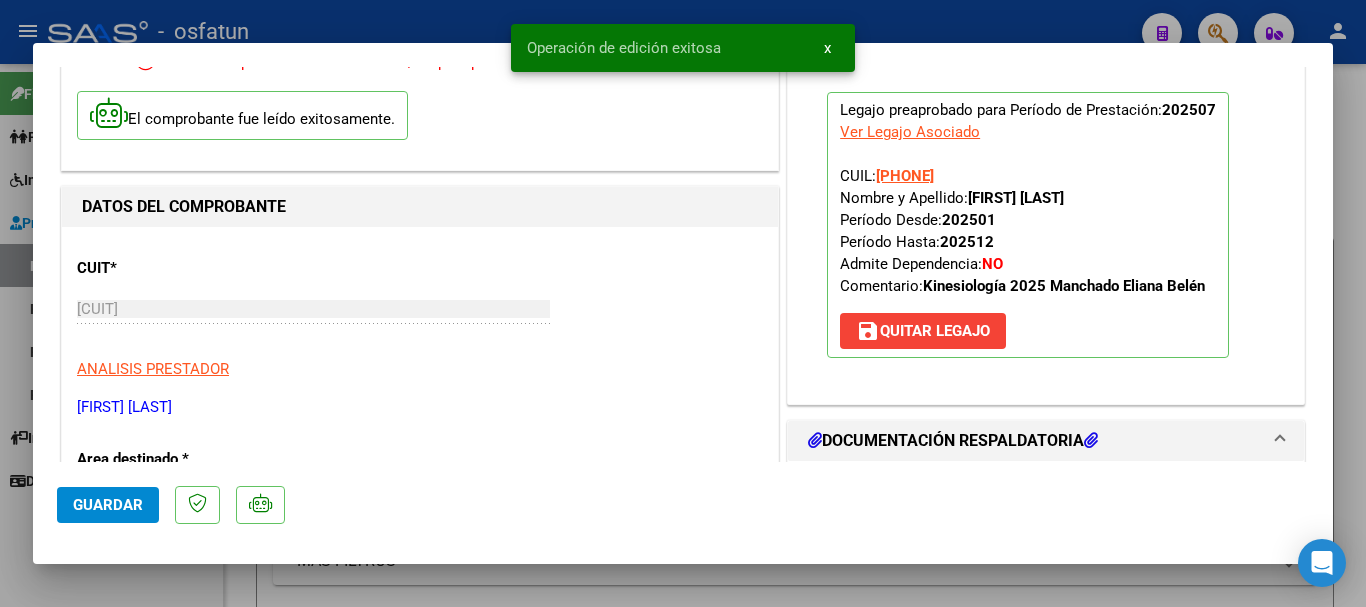 click on "Guardar" 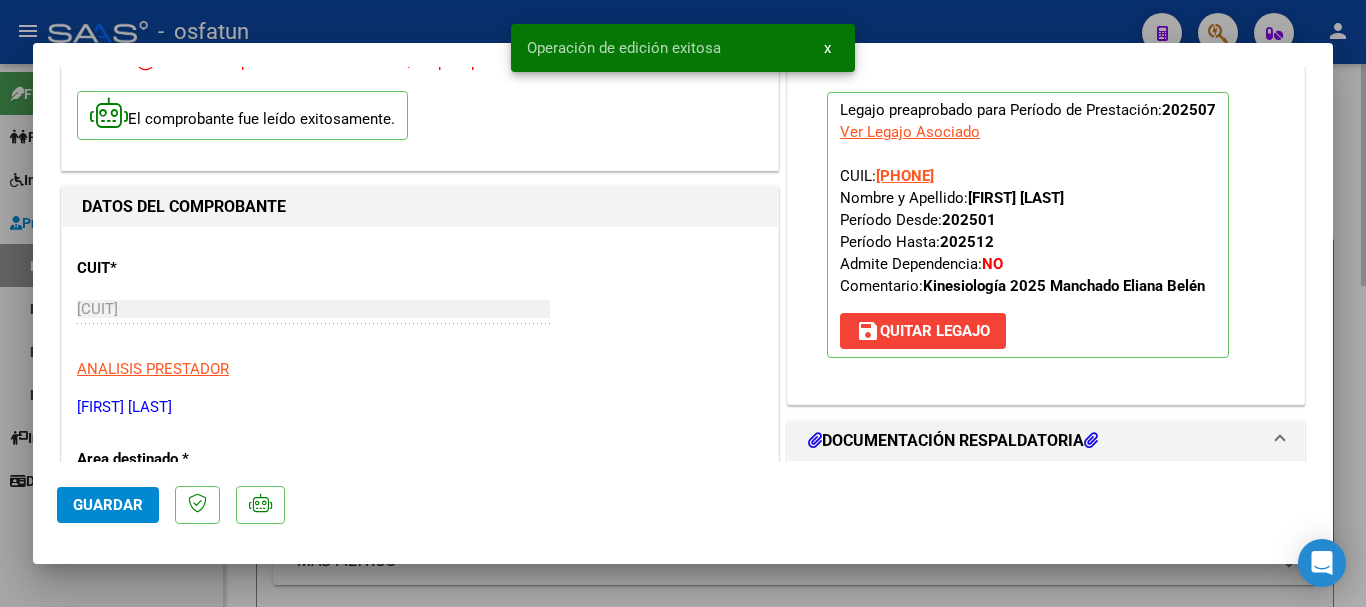 type 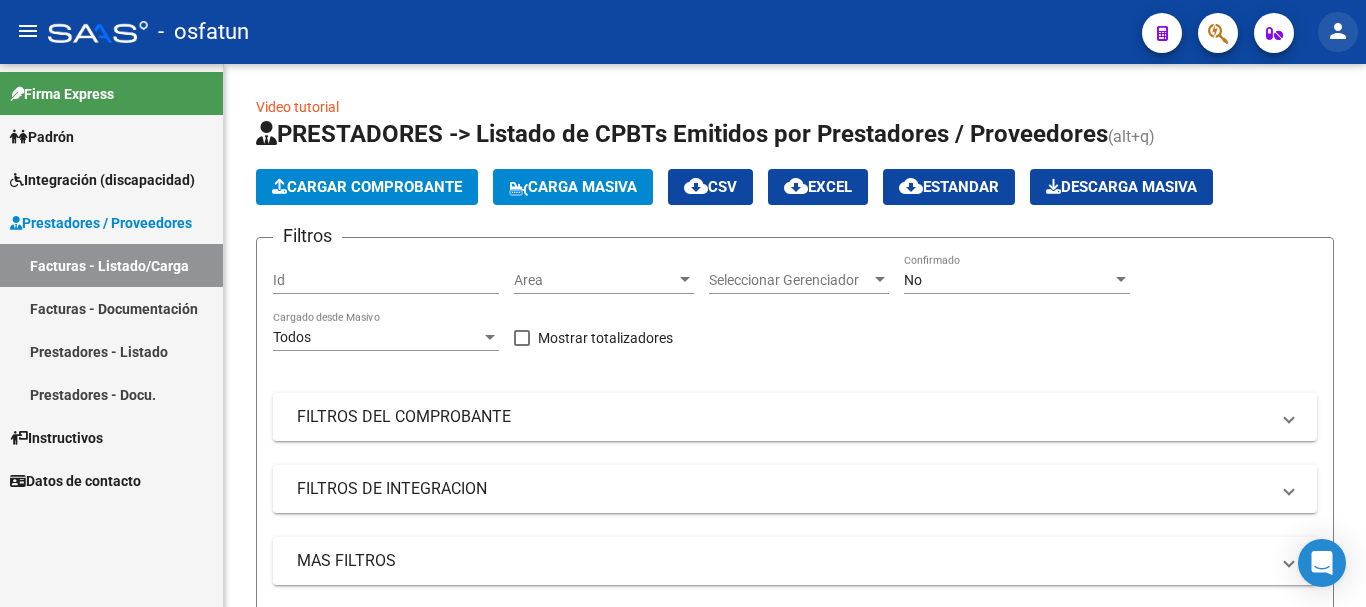 click on "person" 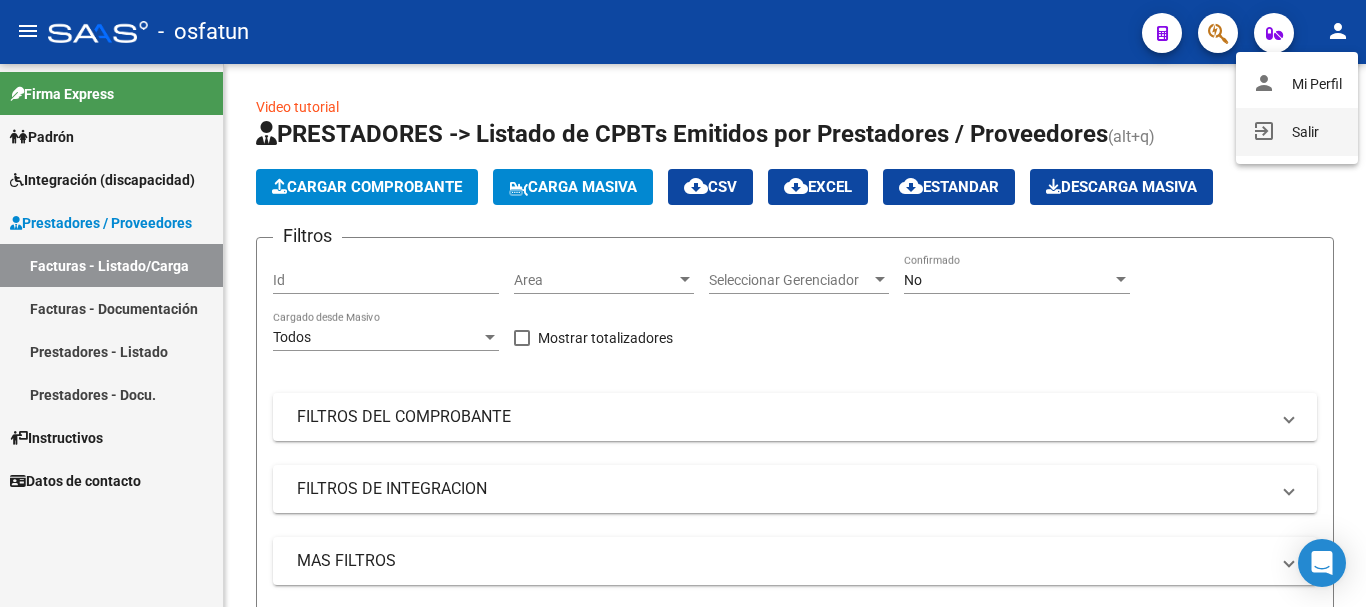 click on "exit_to_app  Salir" at bounding box center (1297, 132) 